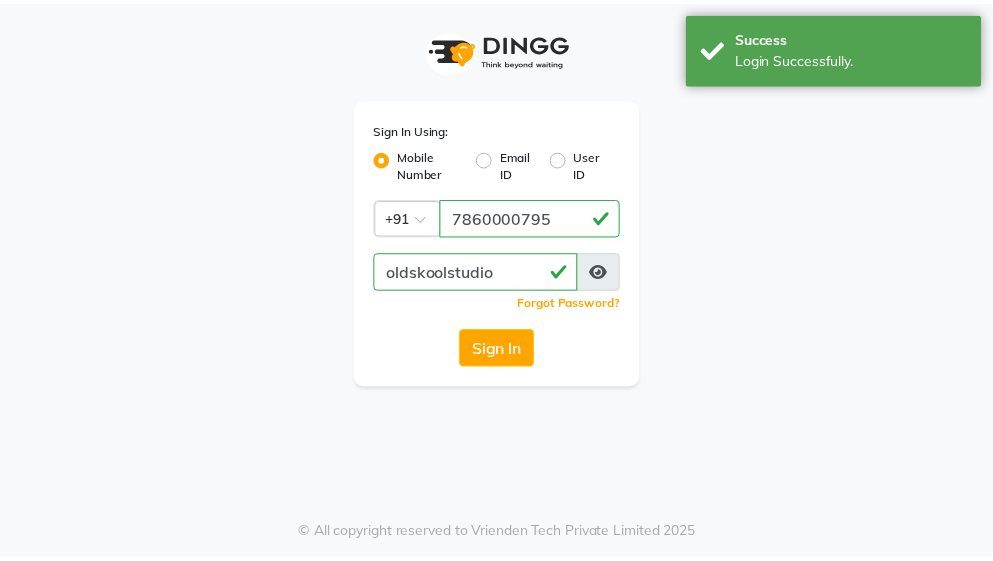 scroll, scrollTop: 0, scrollLeft: 0, axis: both 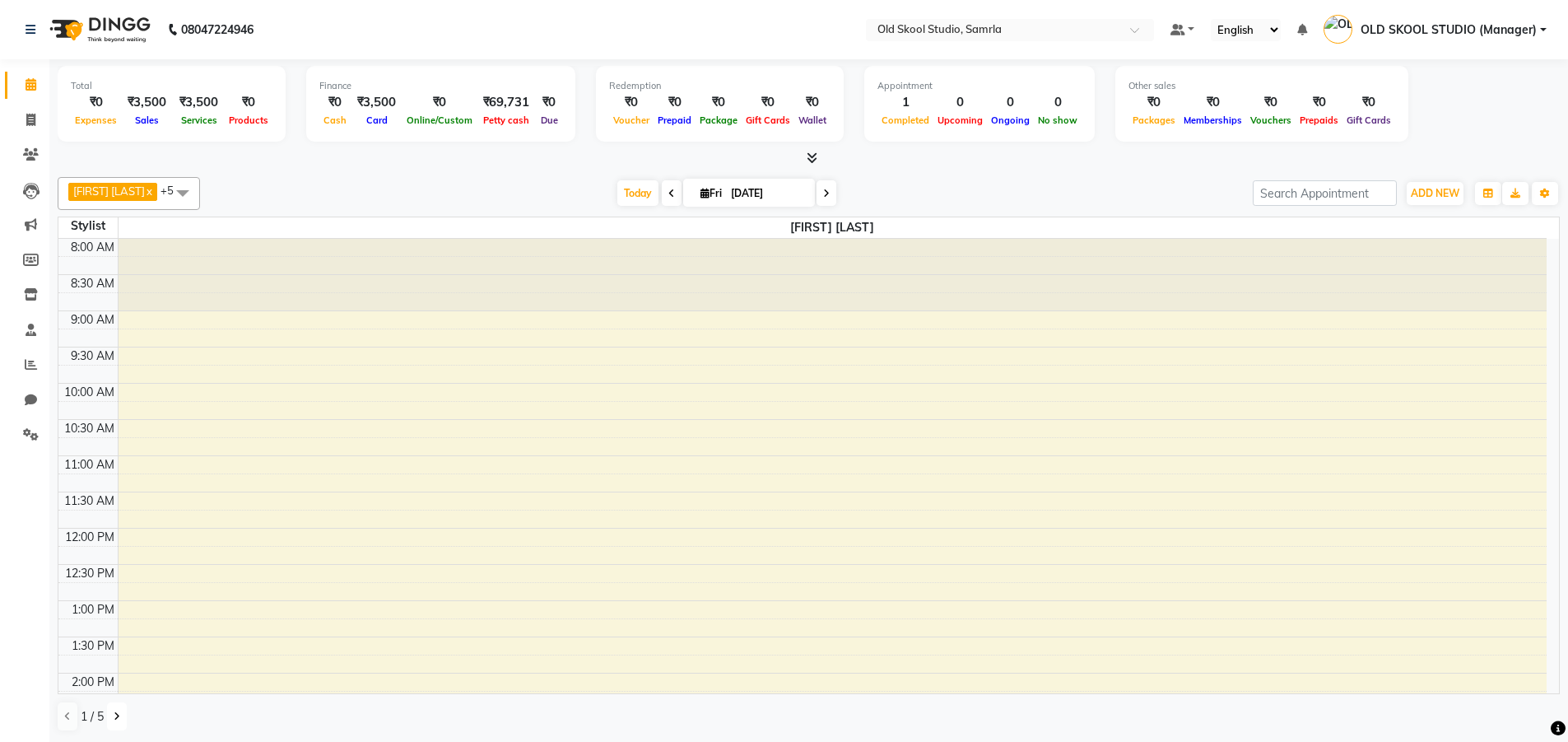 click at bounding box center [117, 716] 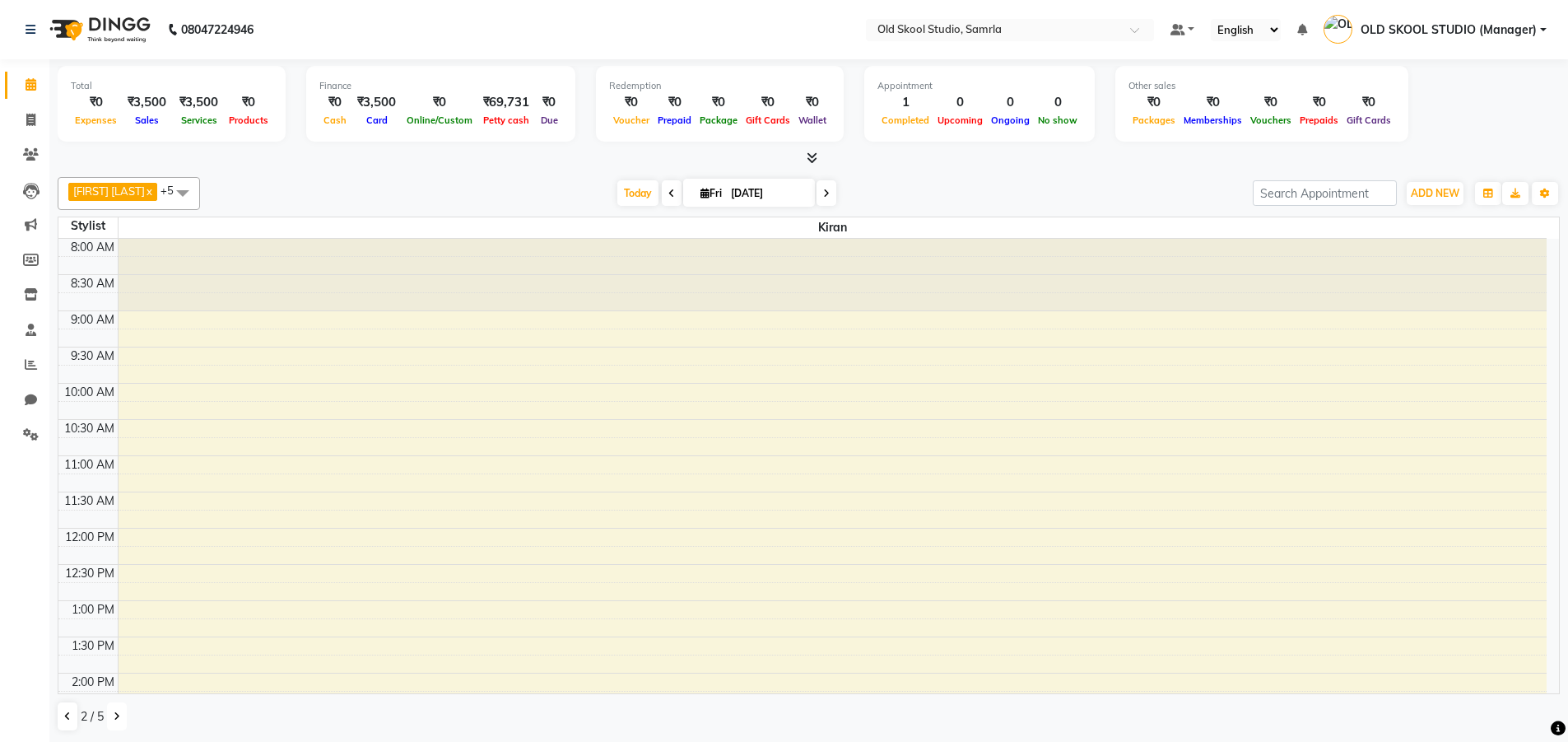 click at bounding box center [117, 716] 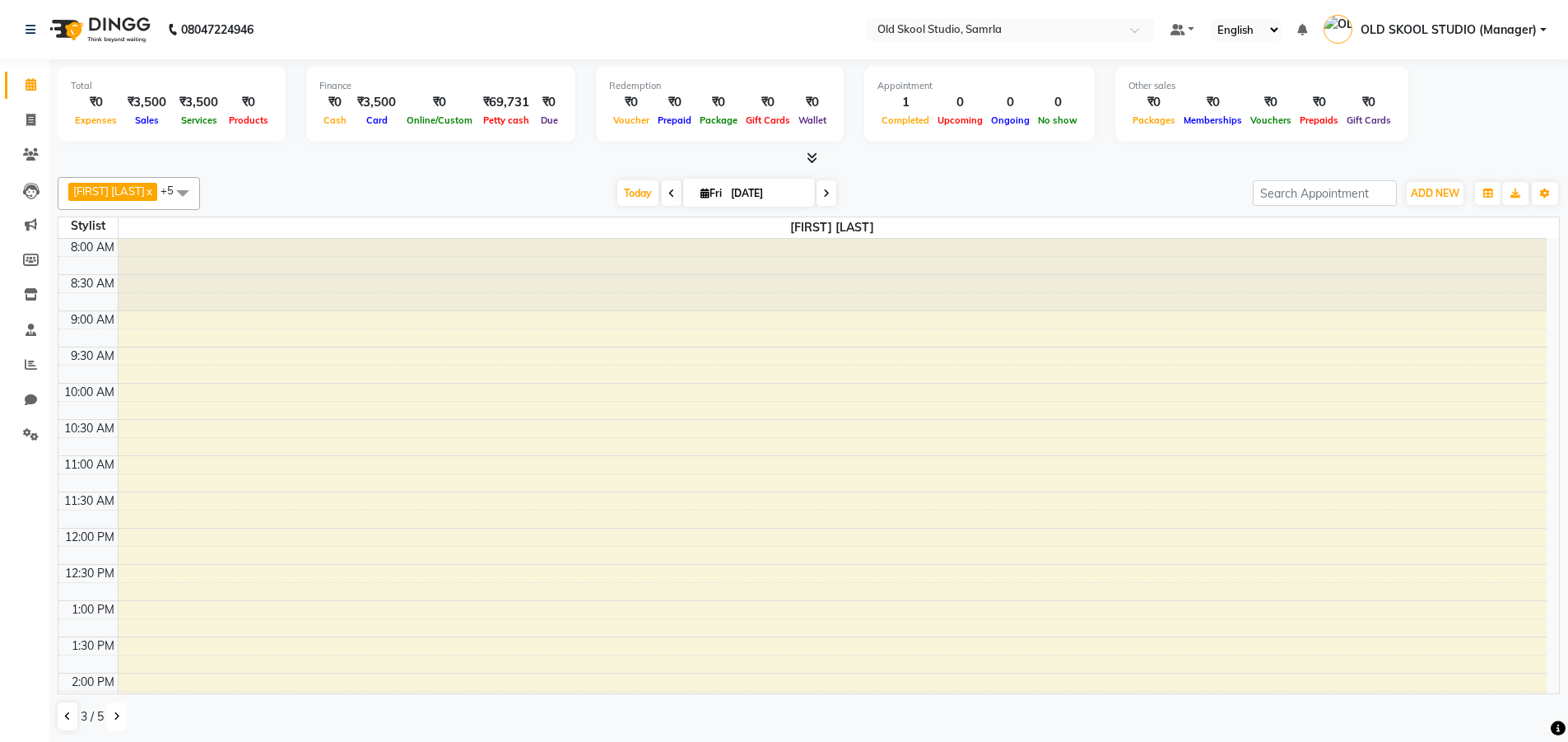 click at bounding box center [117, 716] 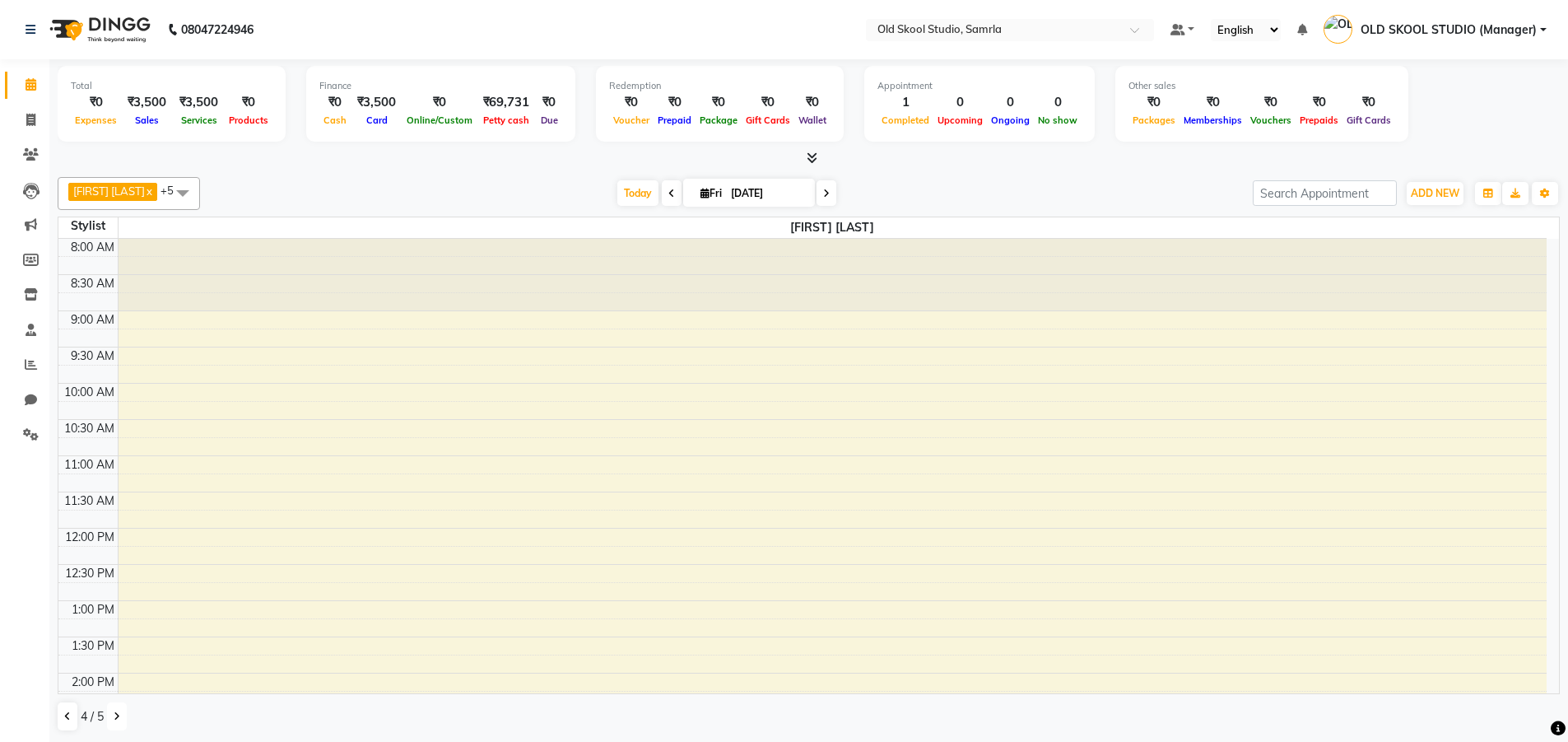 click at bounding box center (117, 716) 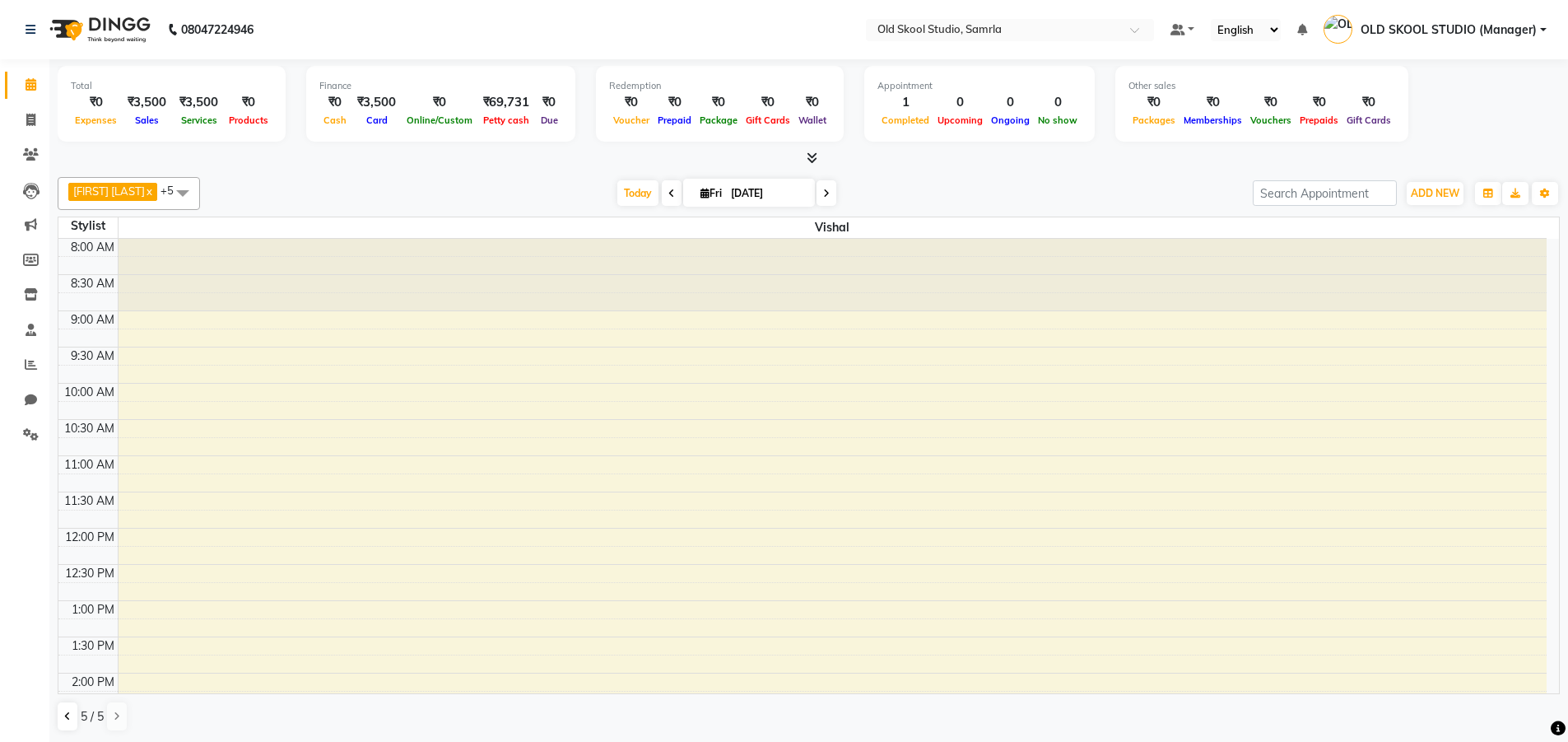 scroll, scrollTop: 487, scrollLeft: 0, axis: vertical 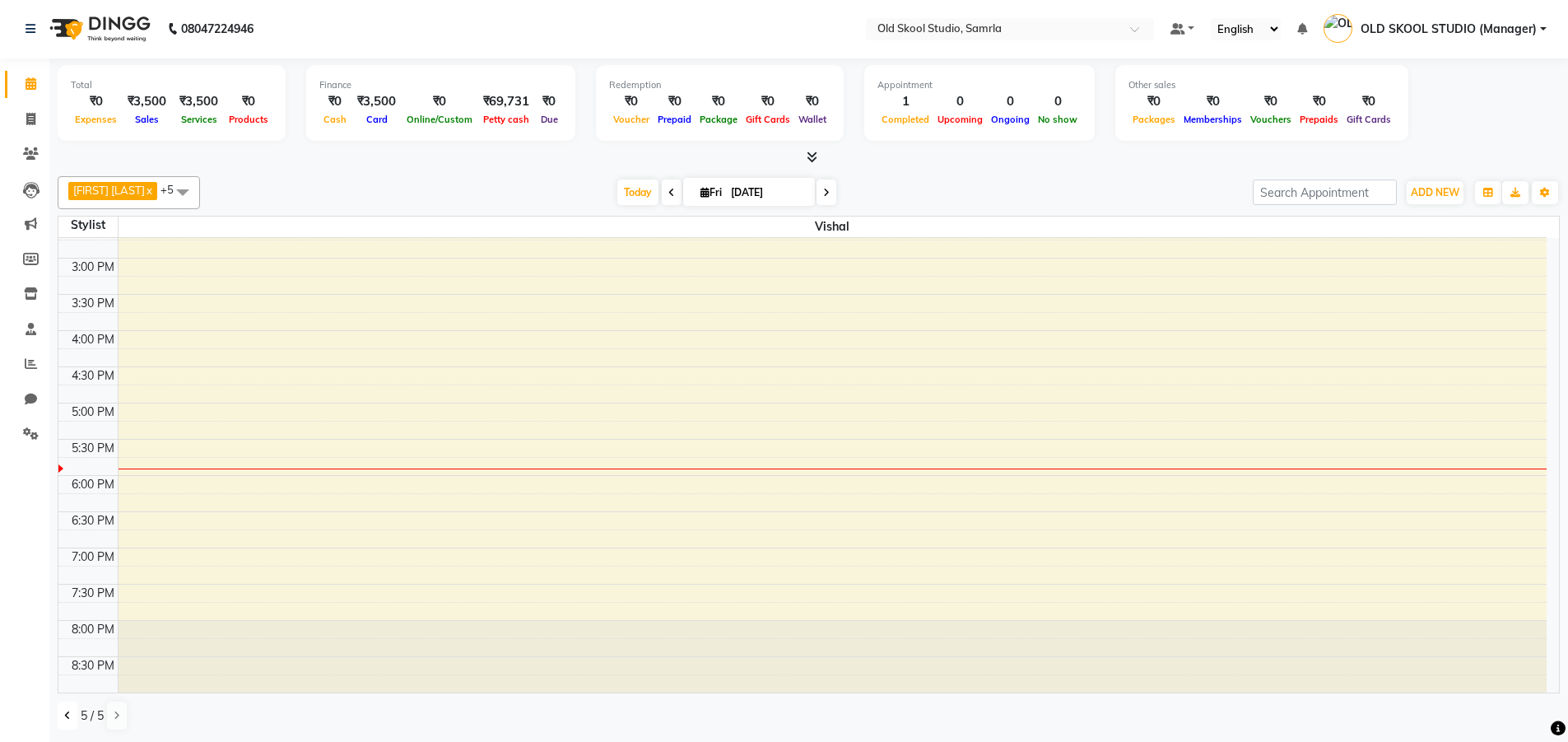 click at bounding box center [67, 716] 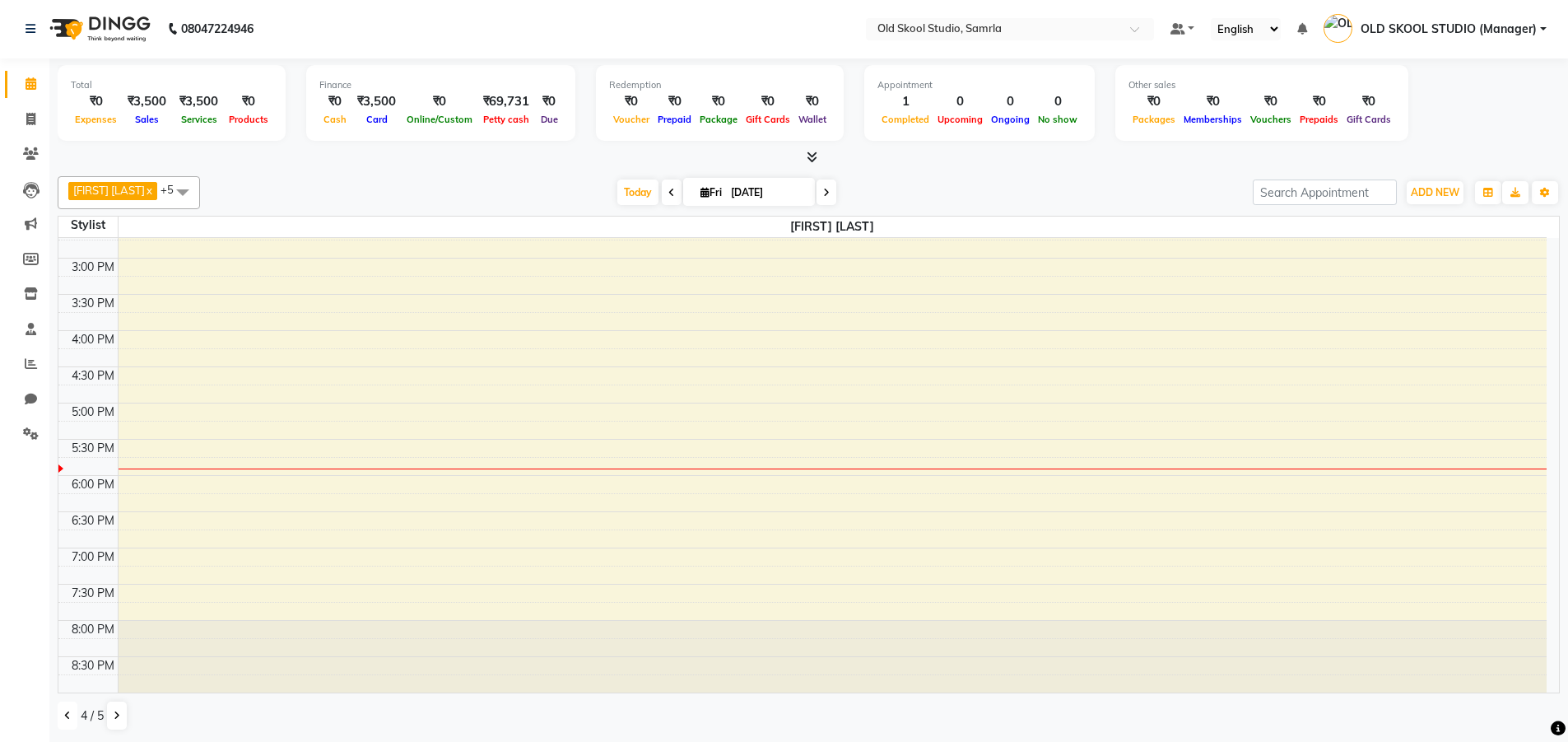 click at bounding box center (67, 716) 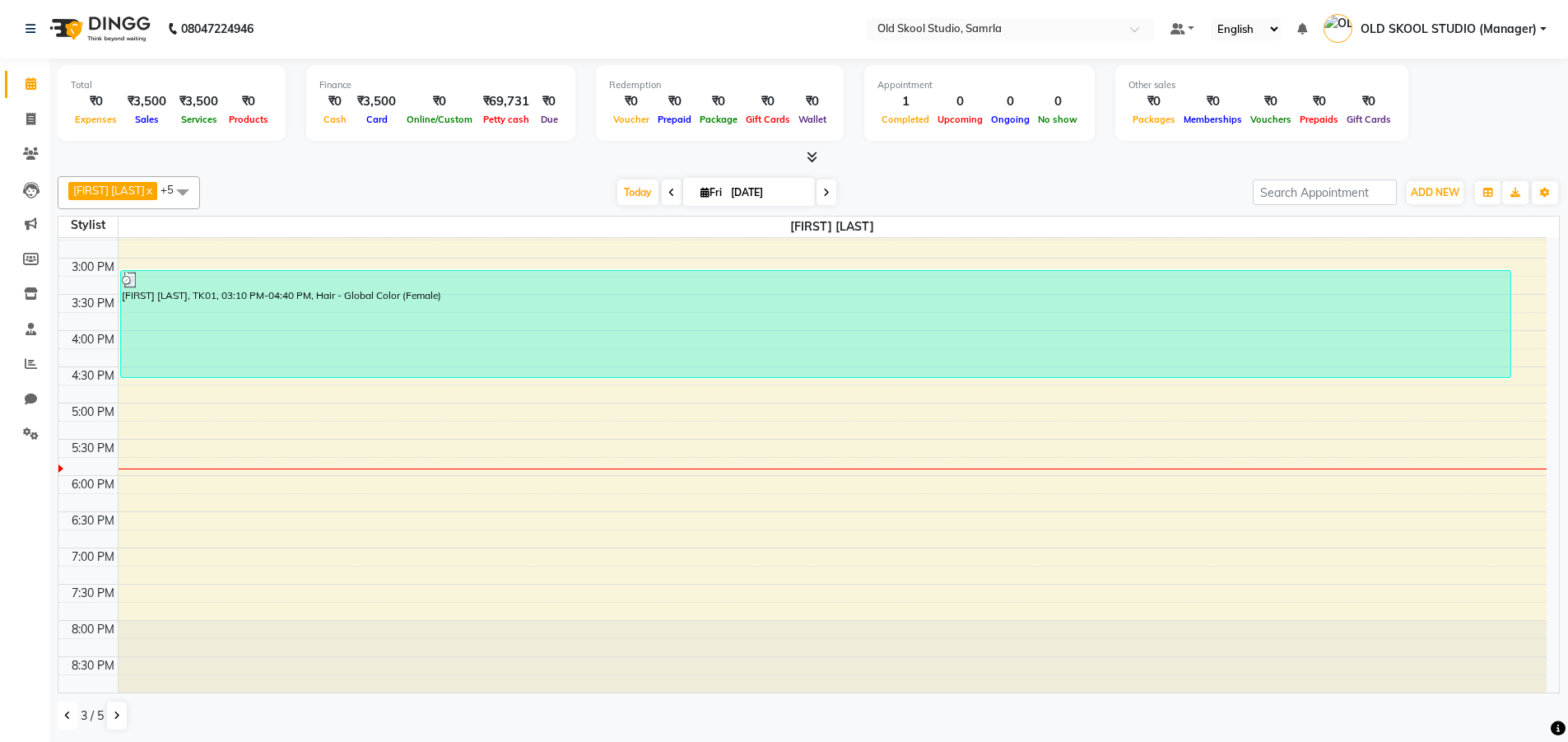 click at bounding box center [67, 716] 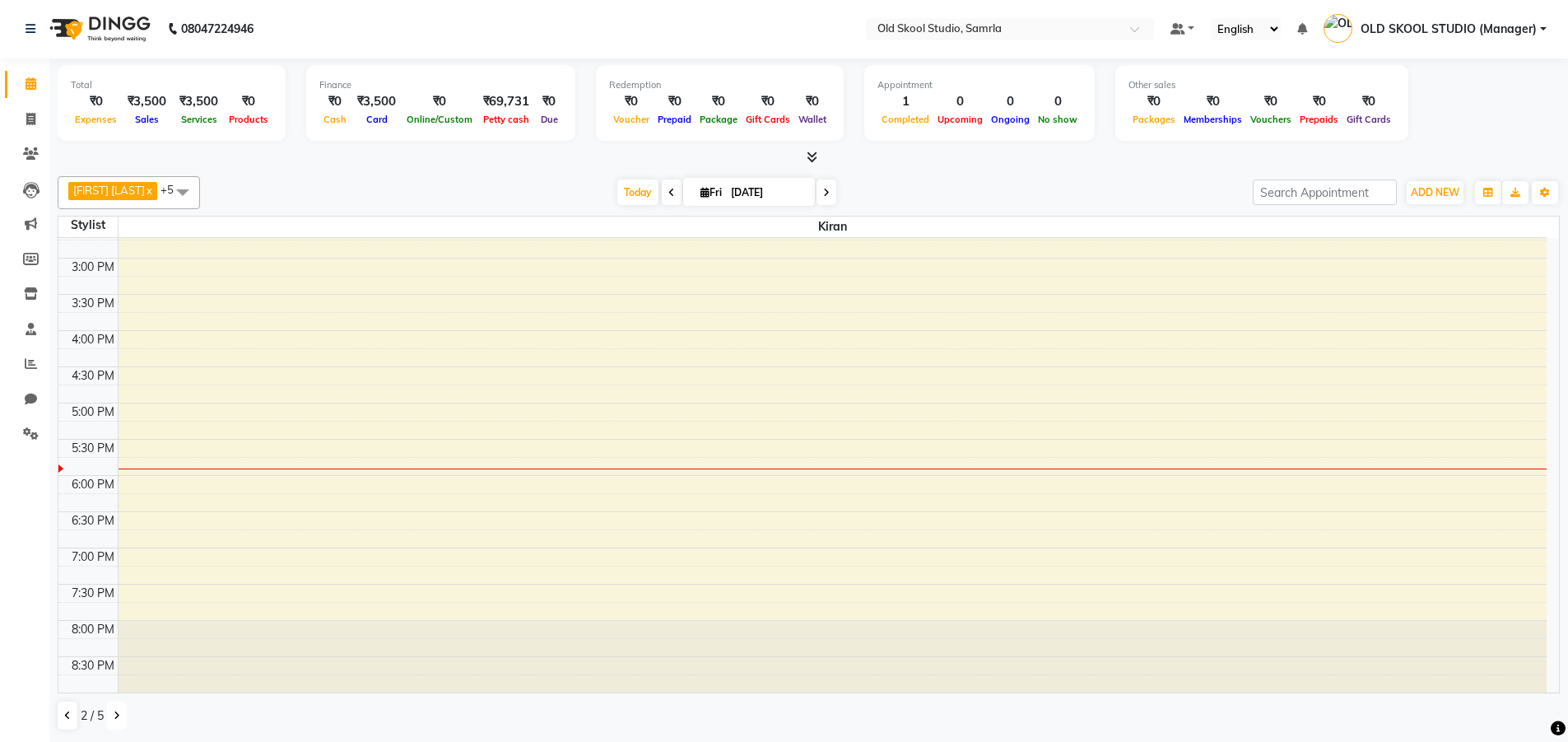 click at bounding box center (117, 716) 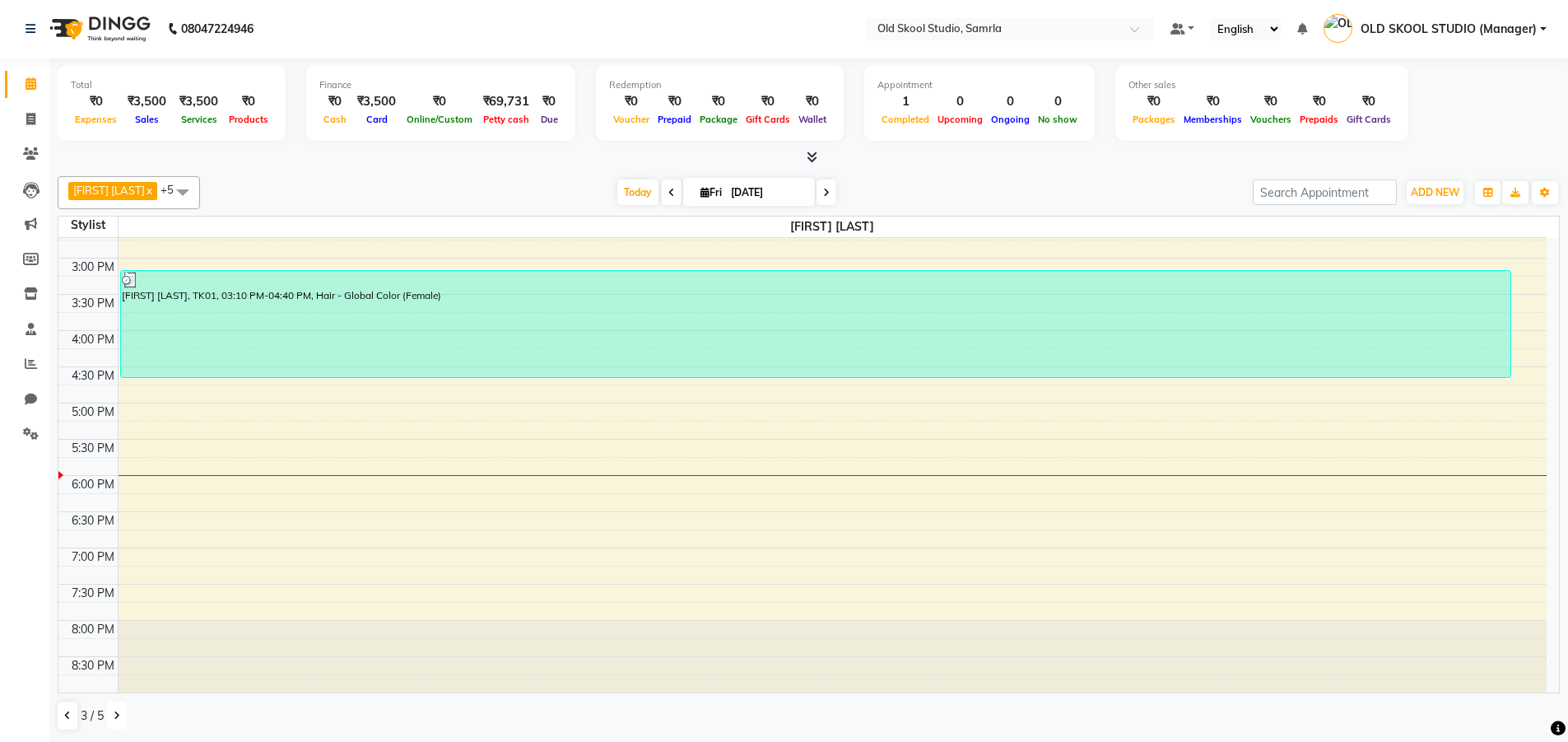 click at bounding box center (117, 716) 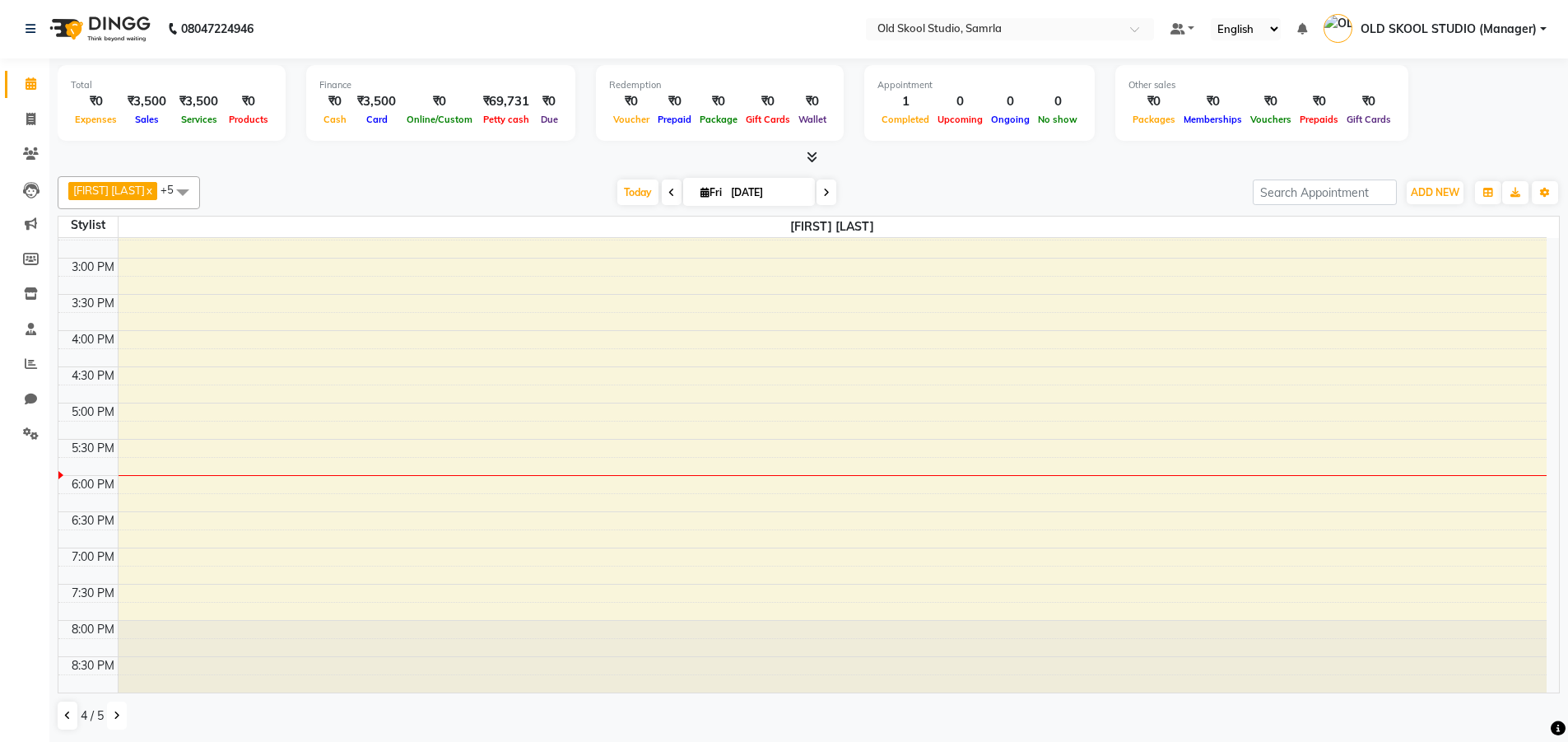 click at bounding box center (117, 716) 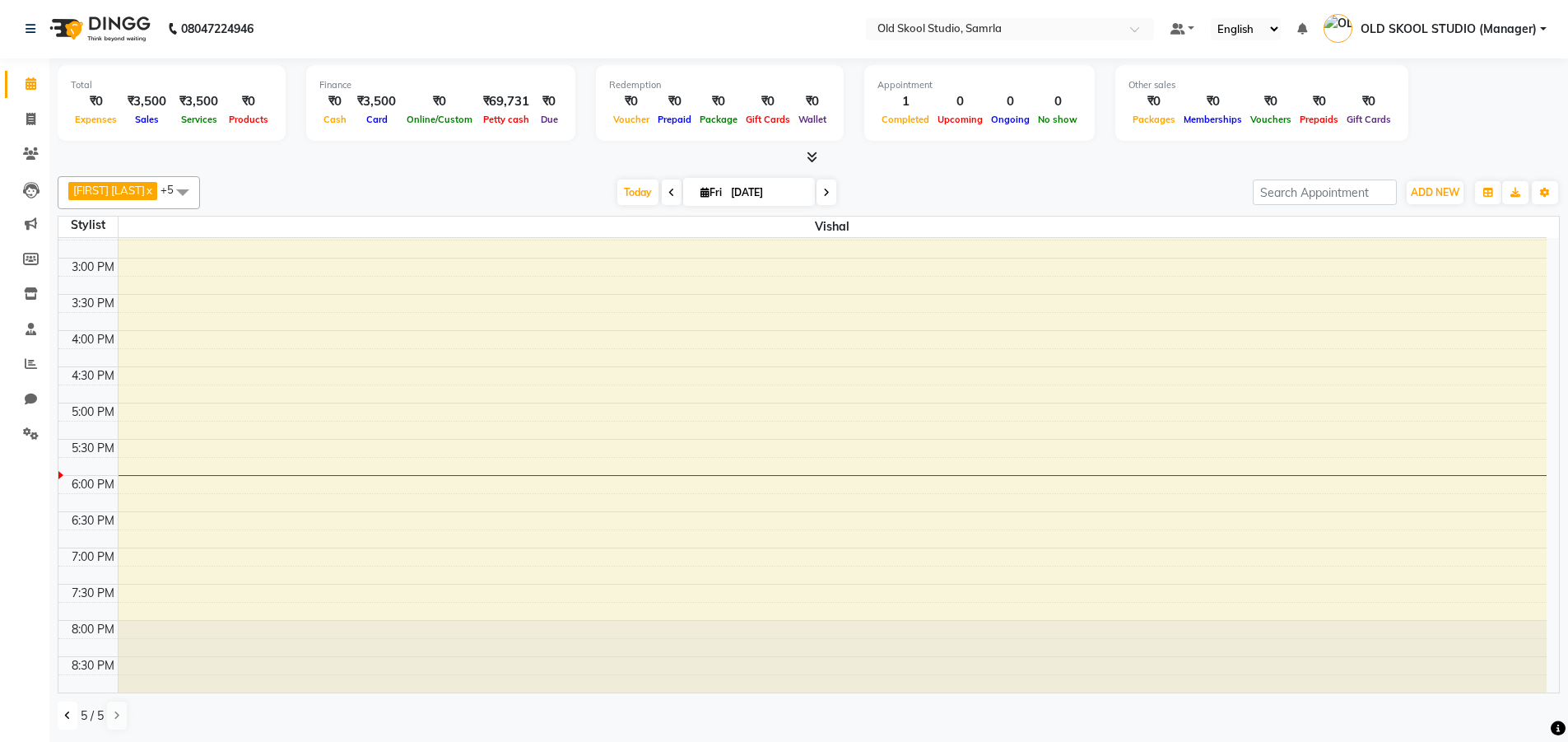 click at bounding box center [67, 716] 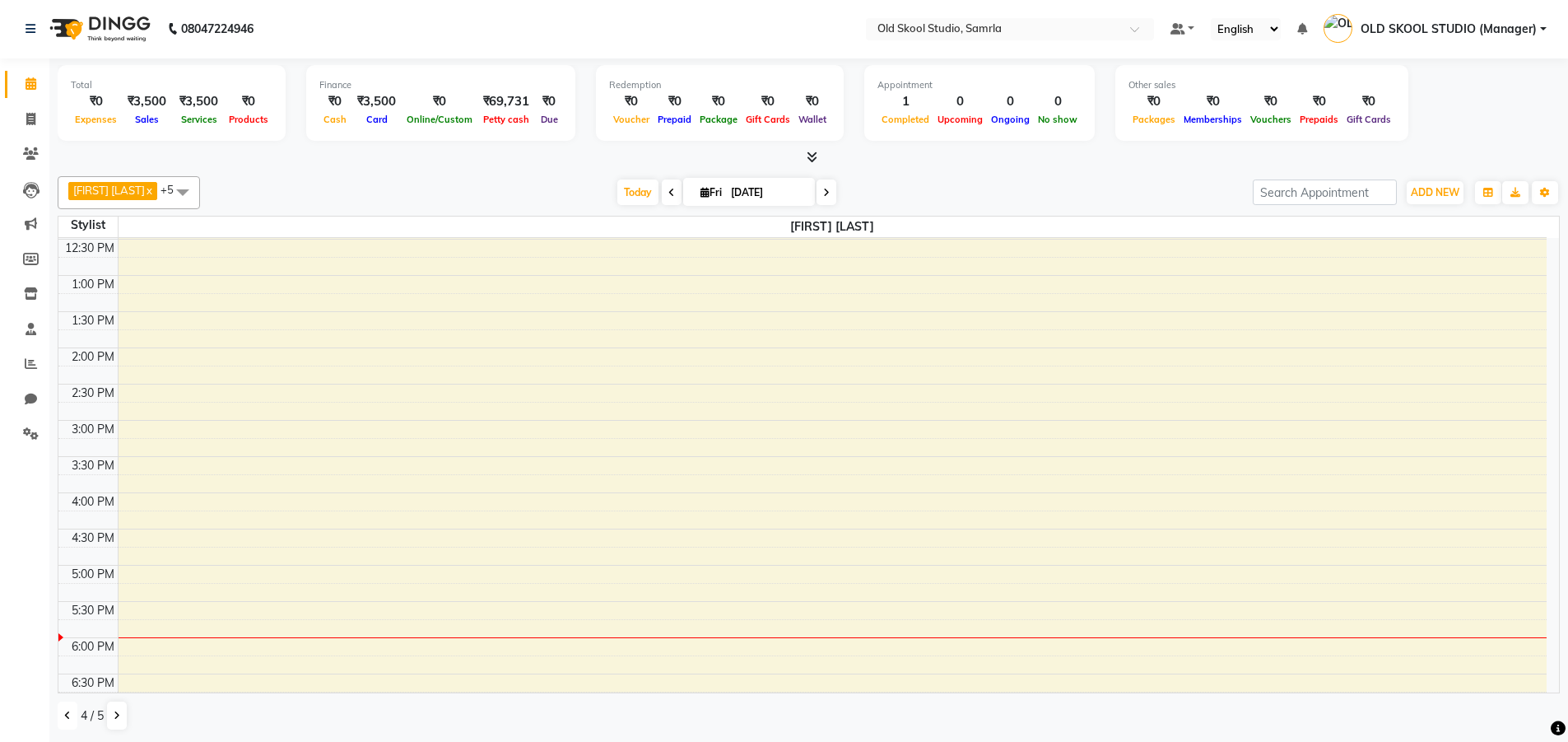 scroll, scrollTop: 329, scrollLeft: 0, axis: vertical 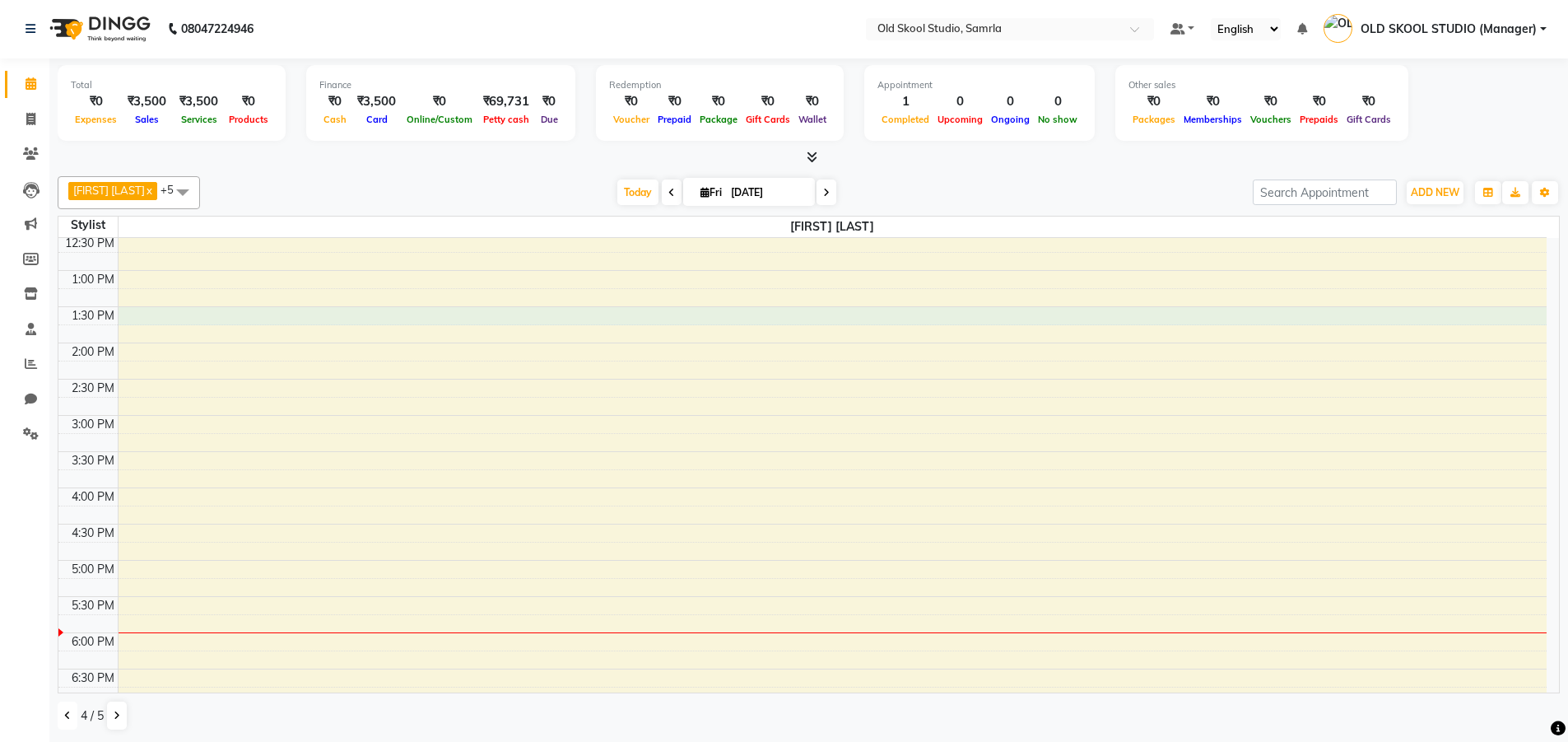 click on "8:00 AM 8:30 AM 9:00 AM 9:30 AM 10:00 AM 10:30 AM 11:00 AM 11:30 AM 12:00 PM 12:30 PM 1:00 PM 1:30 PM 2:00 PM 2:30 PM 3:00 PM 3:30 PM 4:00 PM 4:30 PM 5:00 PM 5:30 PM 6:00 PM 6:30 PM 7:00 PM 7:30 PM 8:00 PM 8:30 PM" at bounding box center (803, 379) 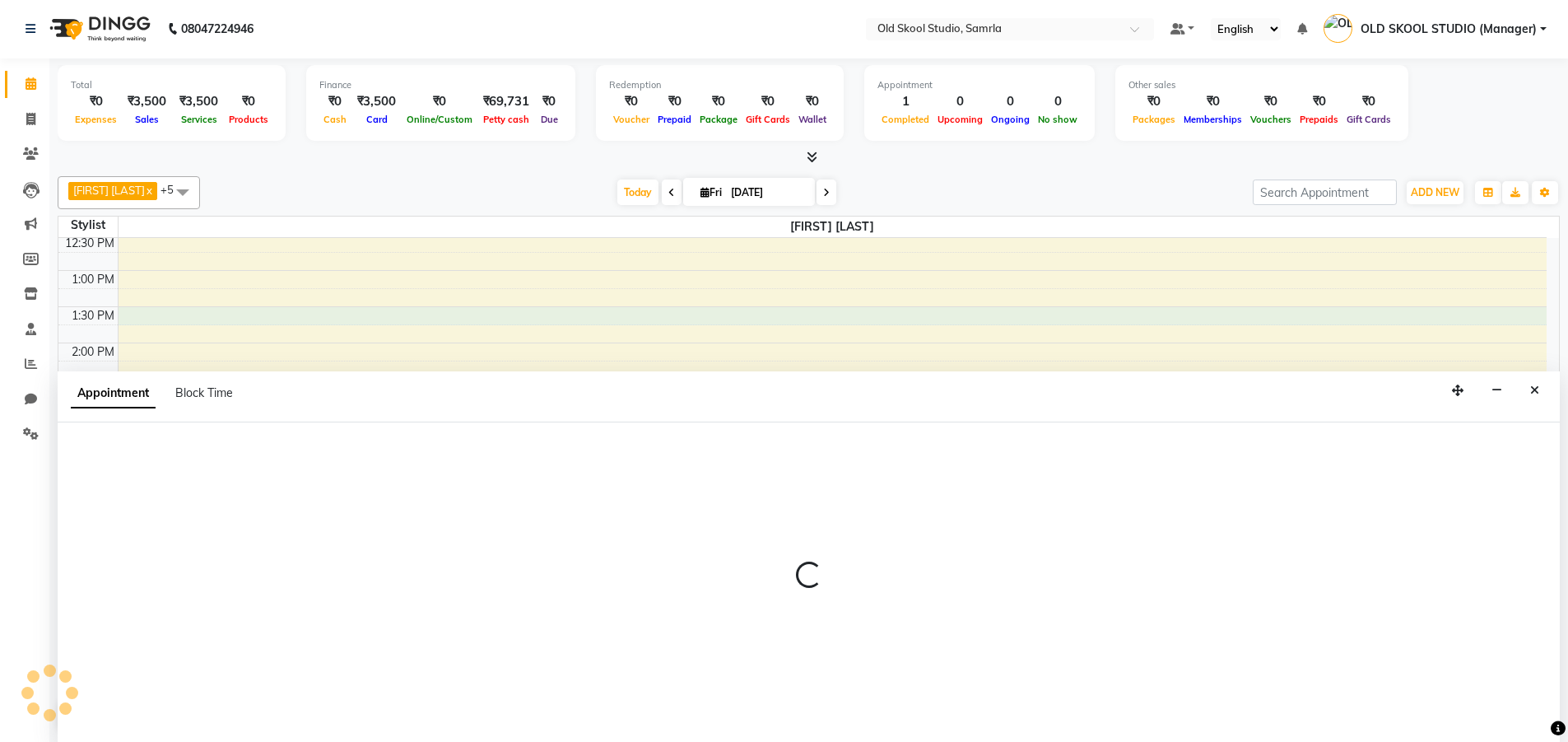 select on "85585" 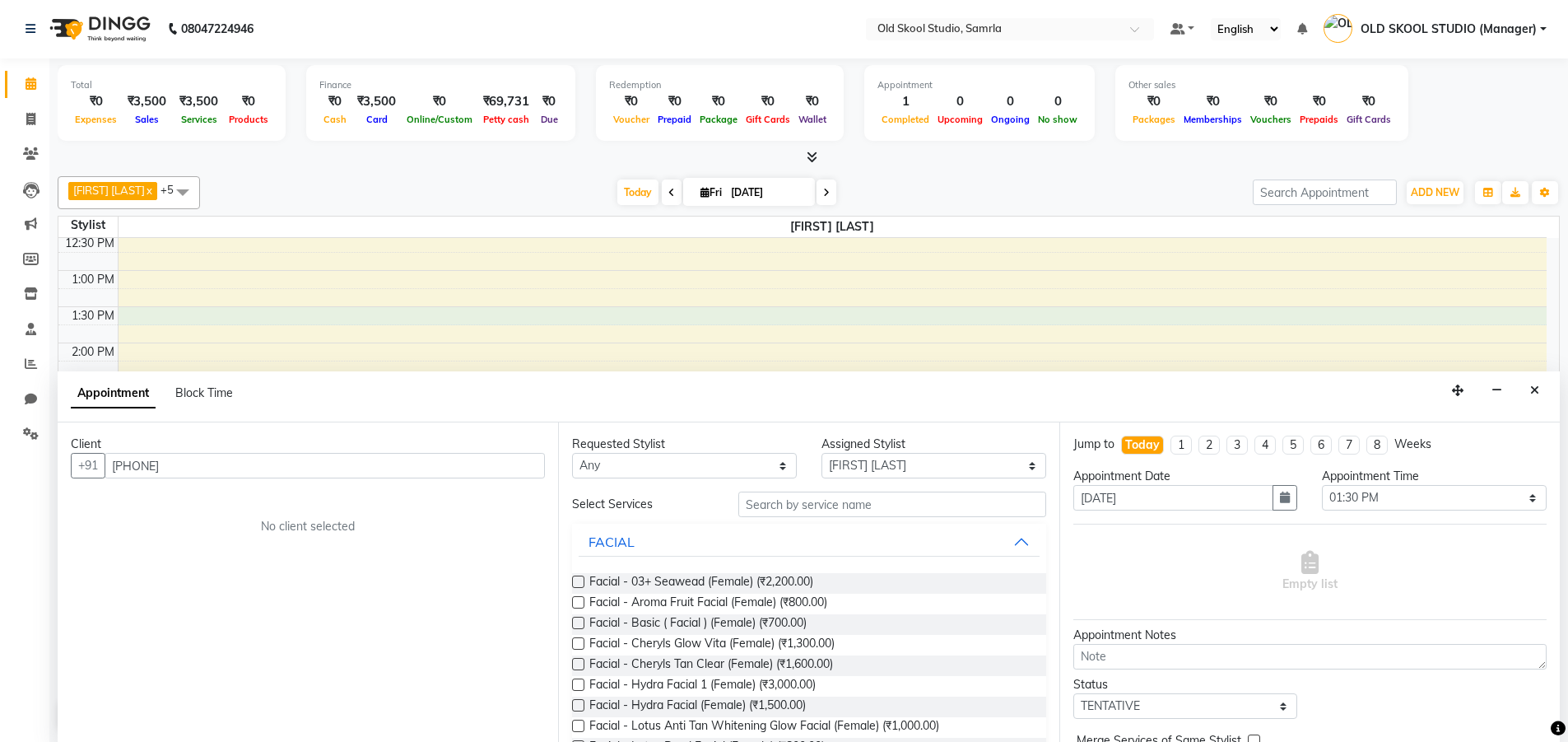click on "[PHONE]" at bounding box center (324, 465) 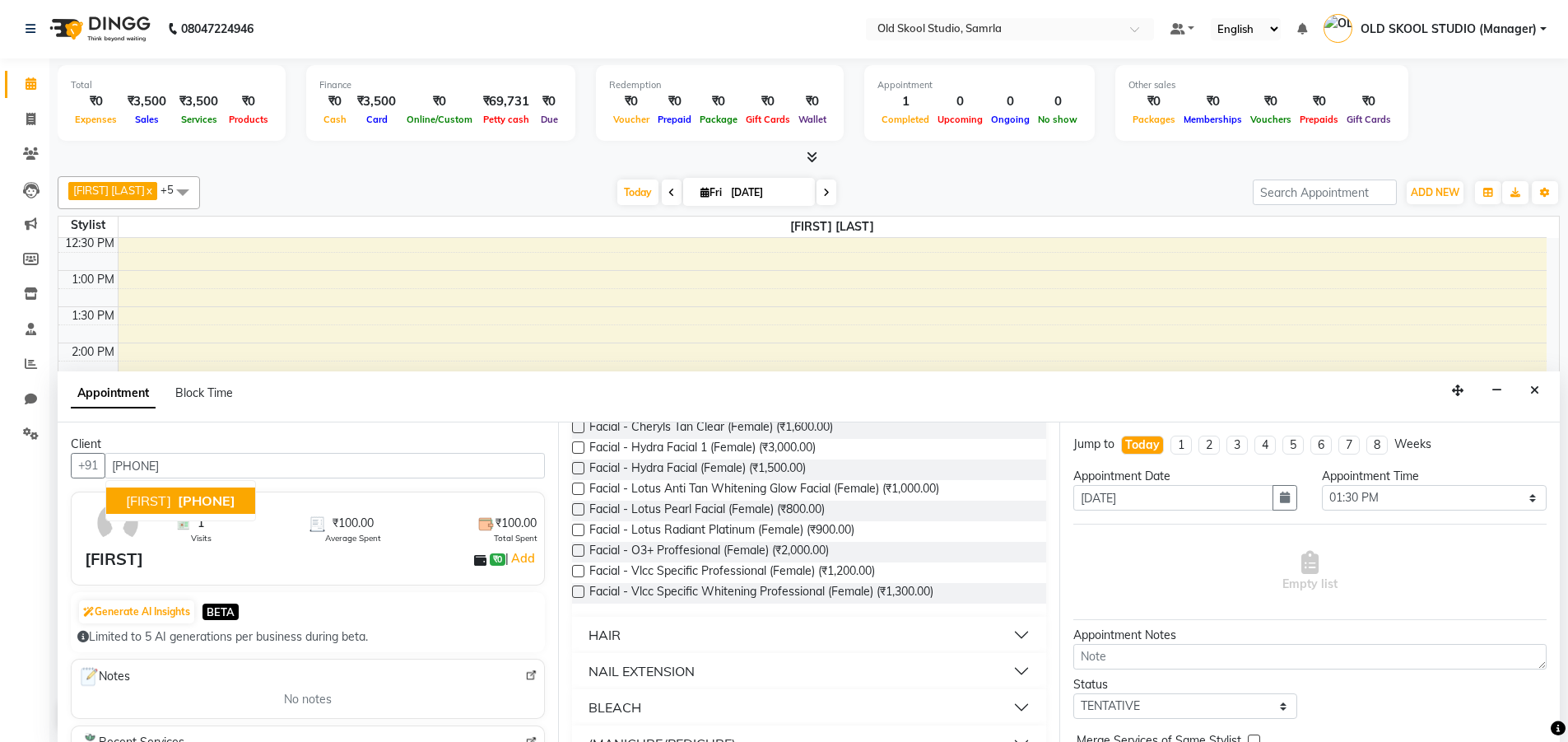 scroll, scrollTop: 247, scrollLeft: 0, axis: vertical 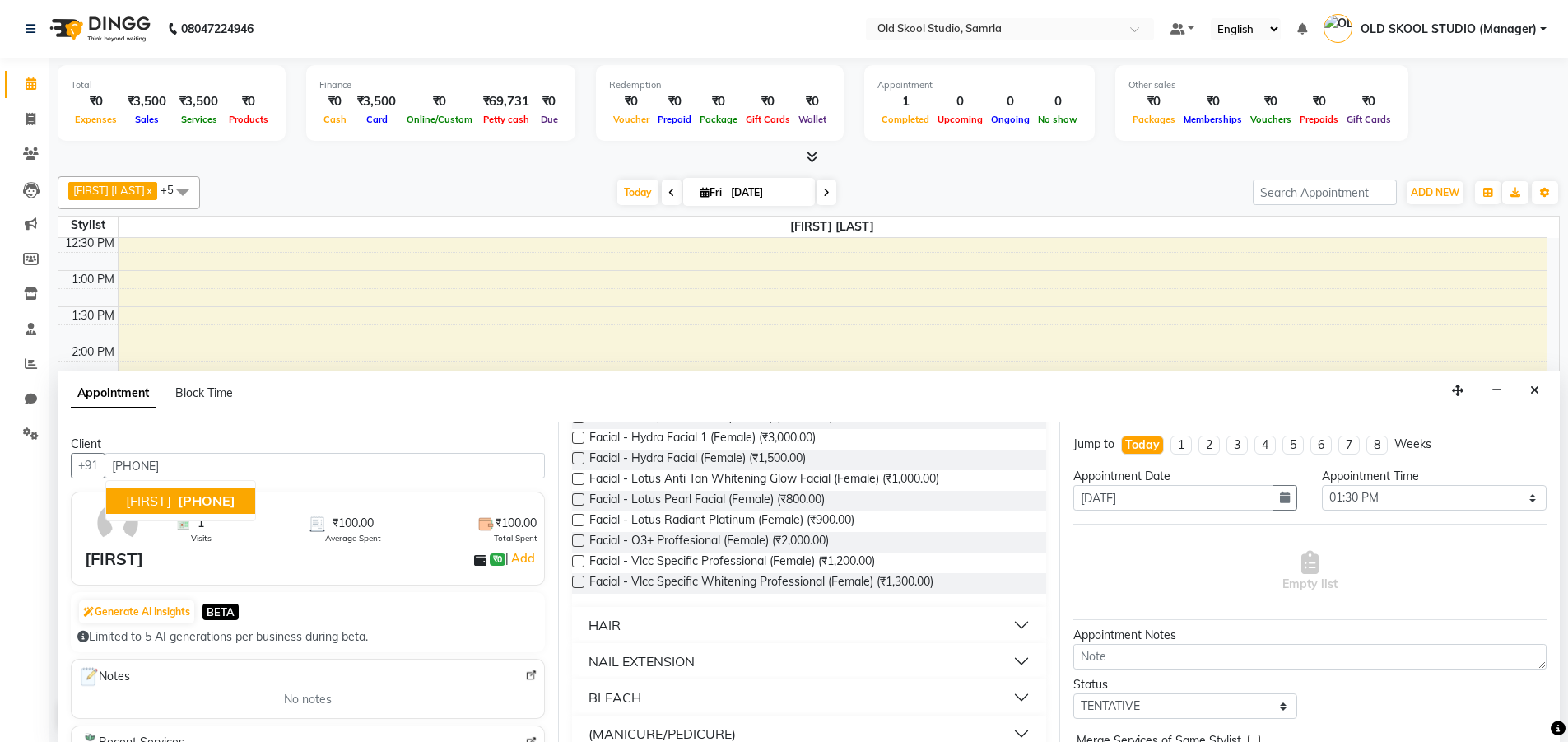 type on "[PHONE]" 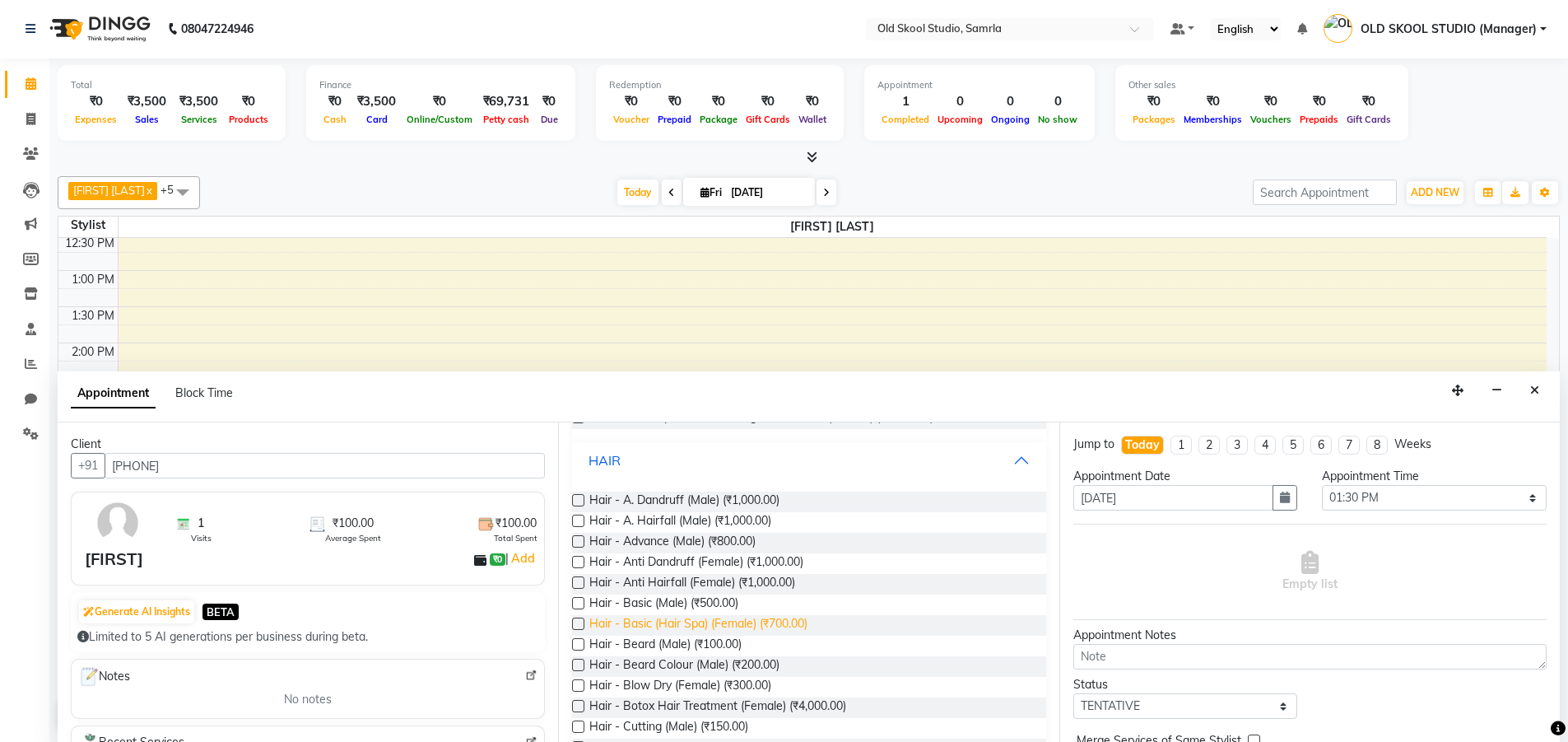 scroll, scrollTop: 494, scrollLeft: 0, axis: vertical 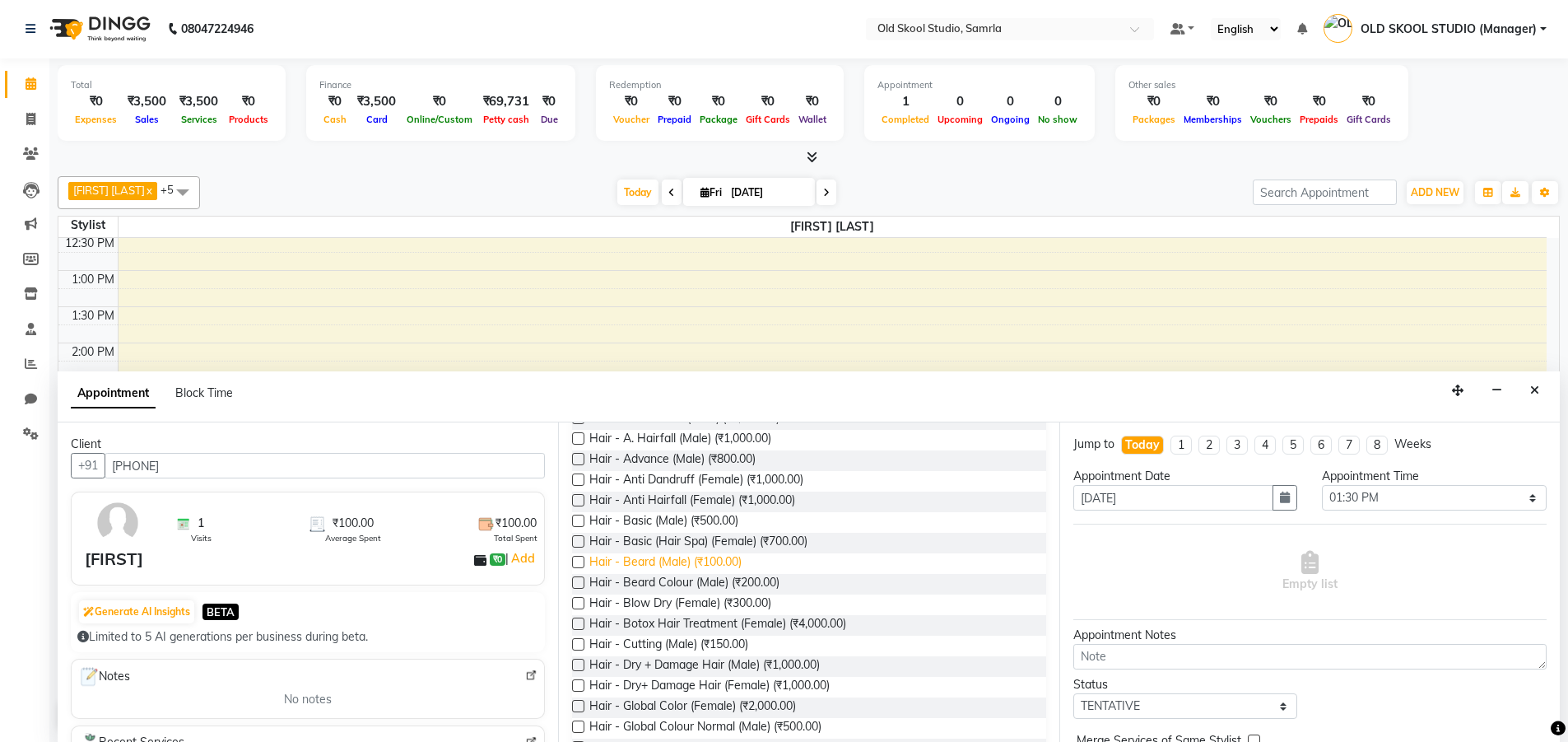 click on "Hair - Beard (Male) (₹100.00)" at bounding box center [665, 563] 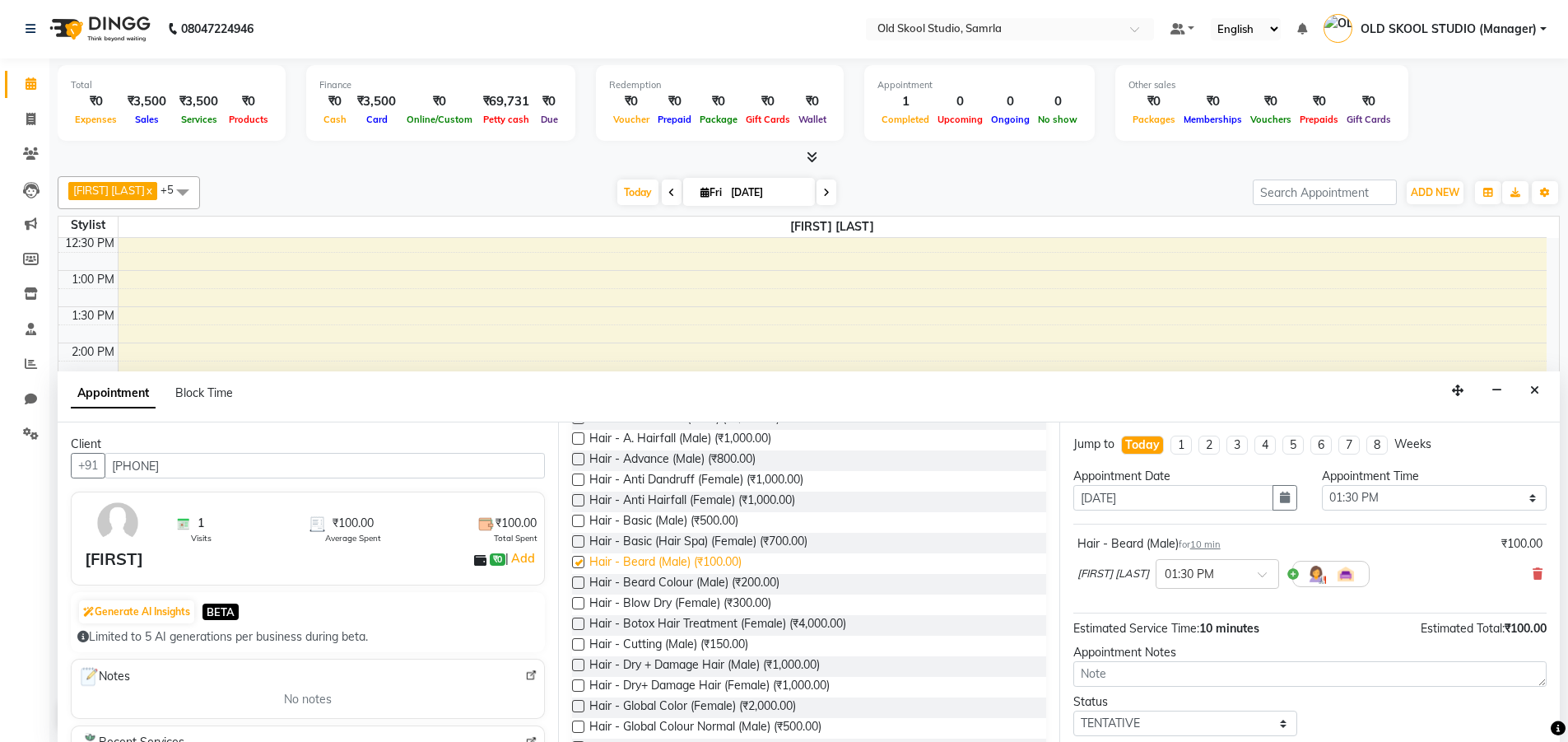 checkbox on "false" 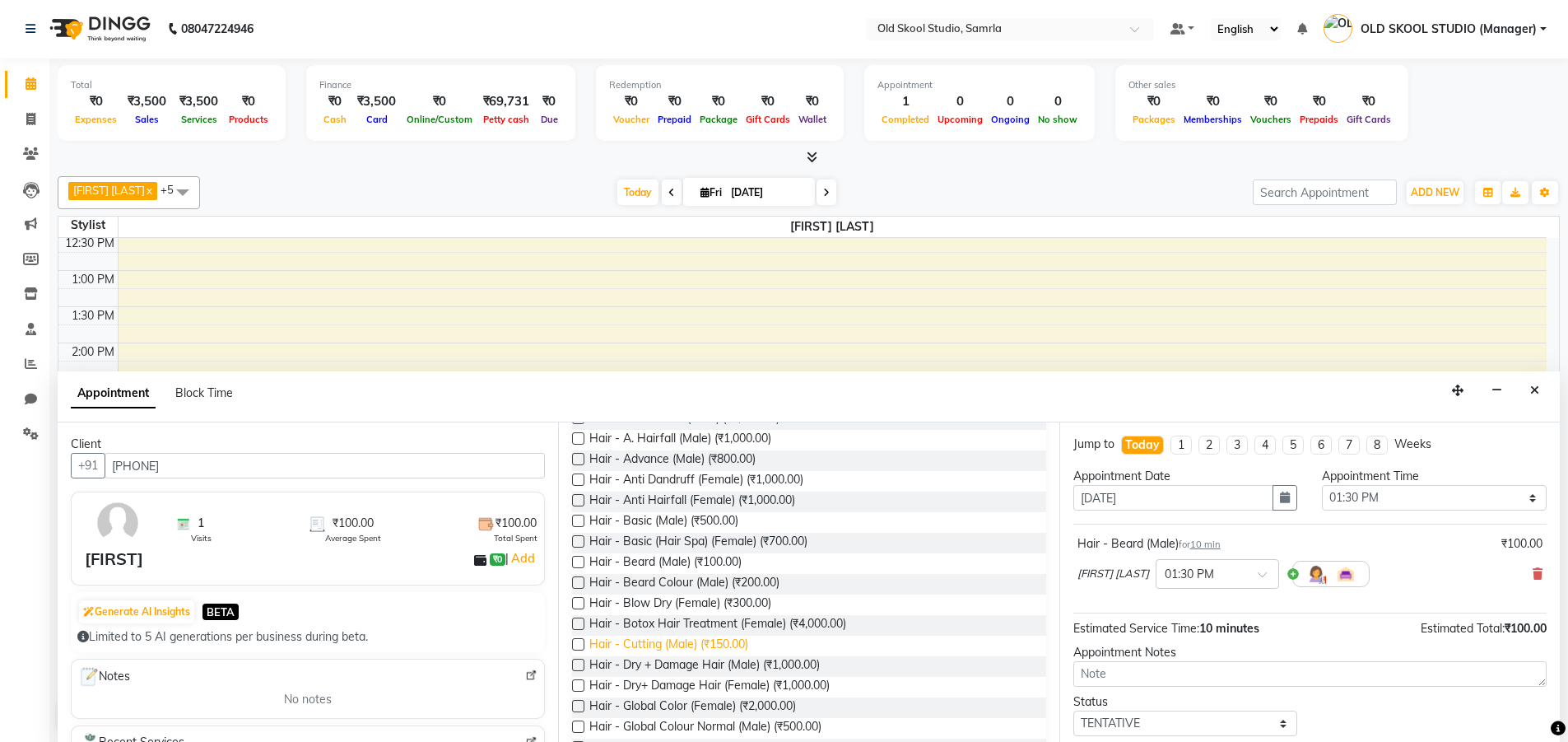 click on "Hair - Cutting (Male) (₹150.00)" at bounding box center (668, 646) 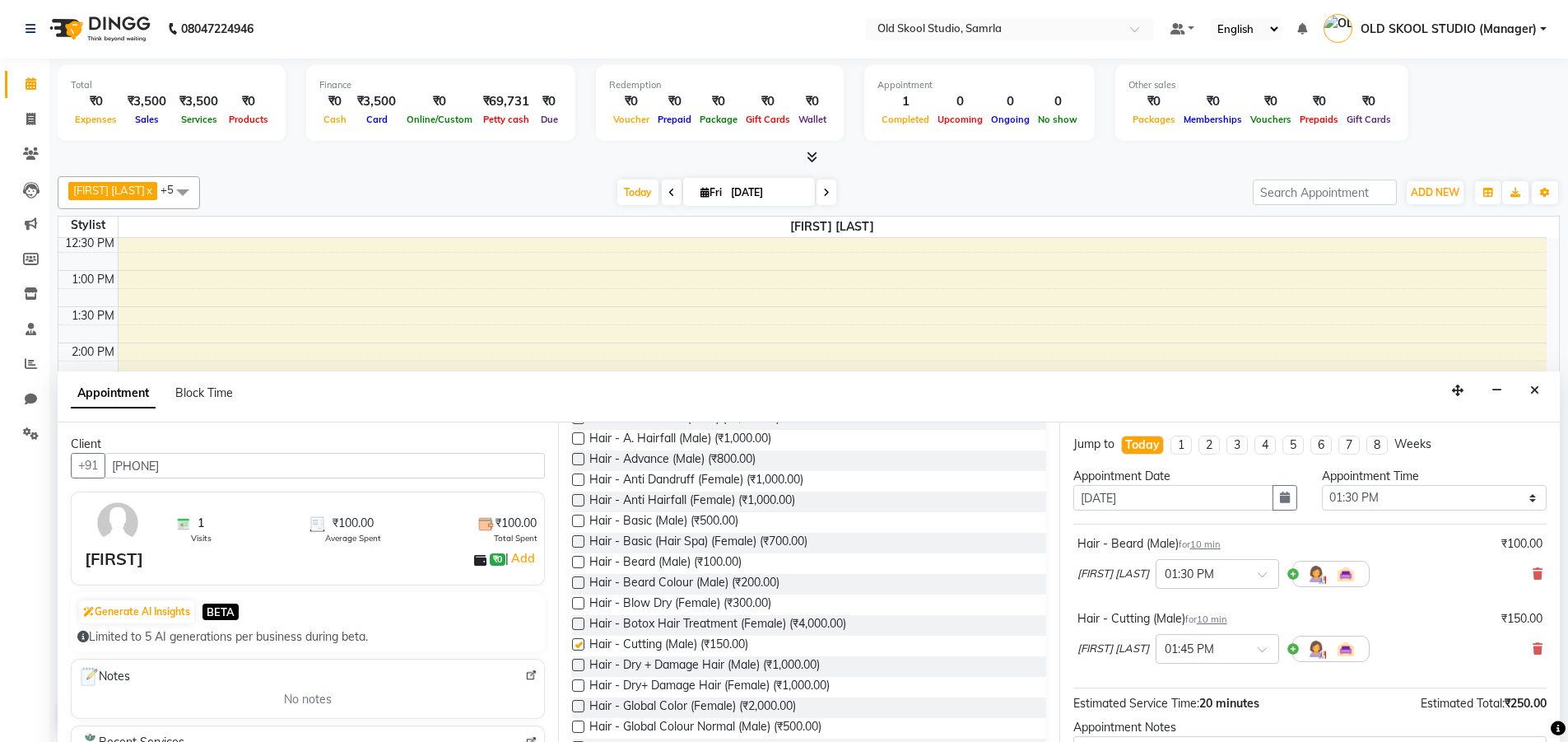 checkbox on "false" 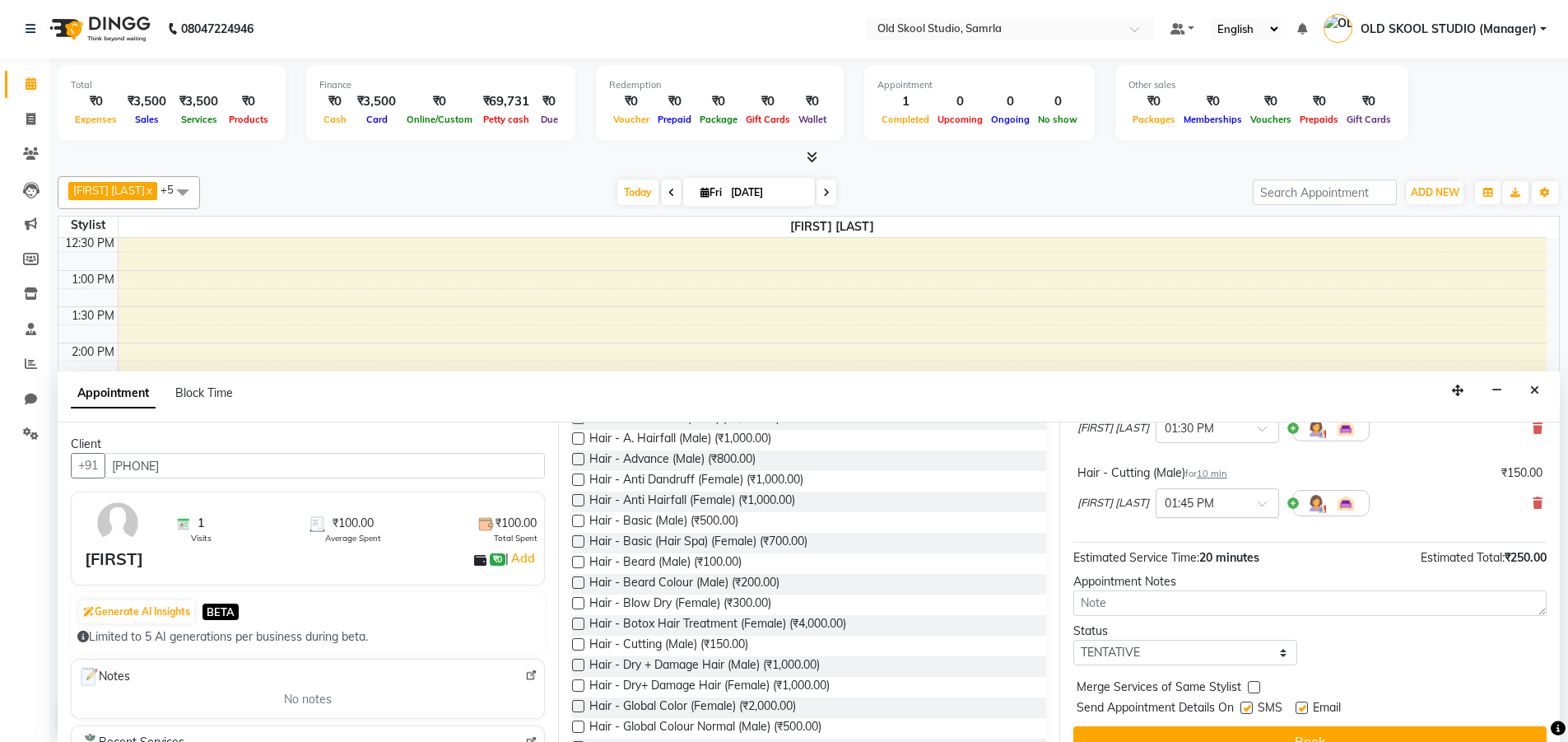 scroll, scrollTop: 173, scrollLeft: 0, axis: vertical 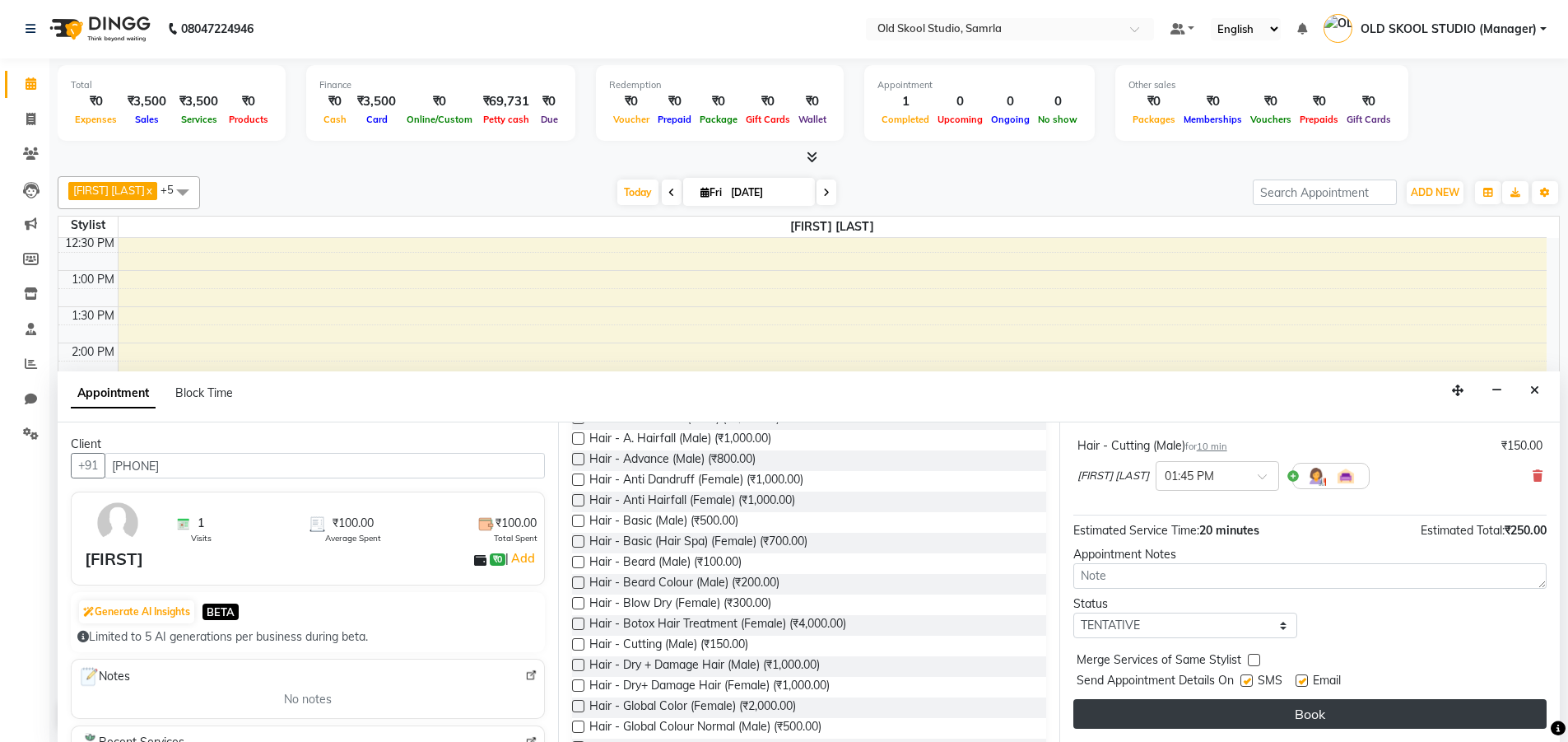 click on "Book" at bounding box center (1310, 714) 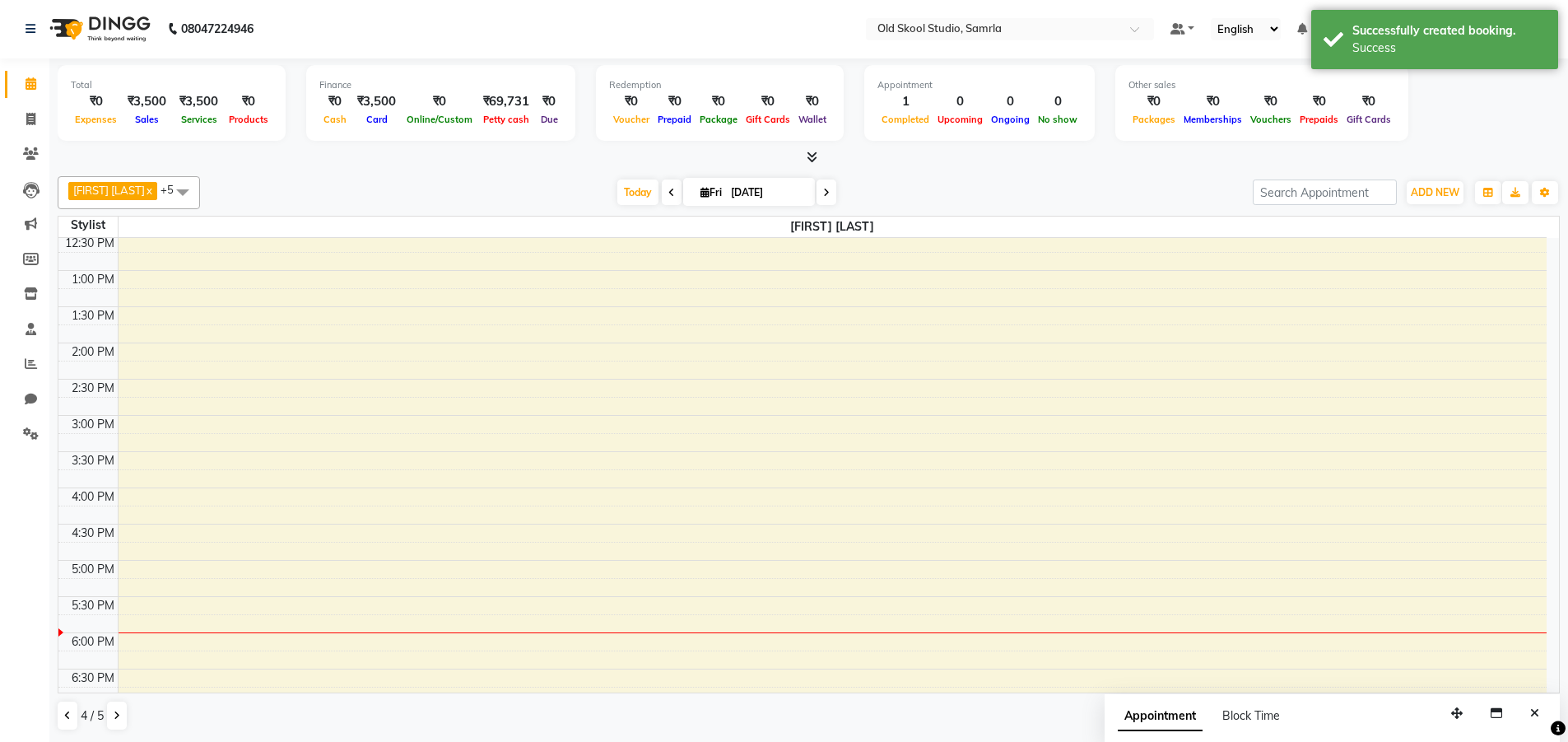 scroll, scrollTop: 0, scrollLeft: 0, axis: both 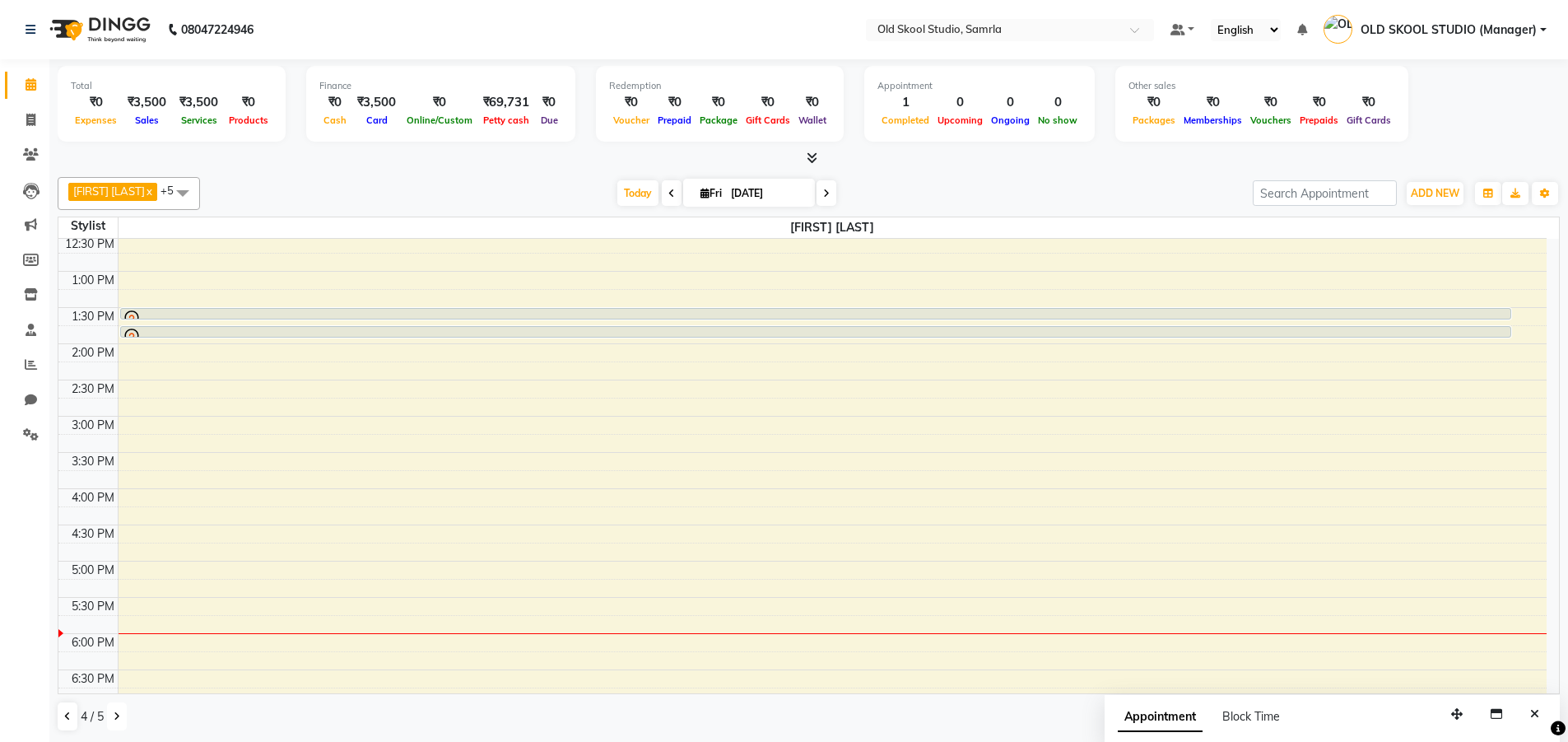 click at bounding box center (117, 716) 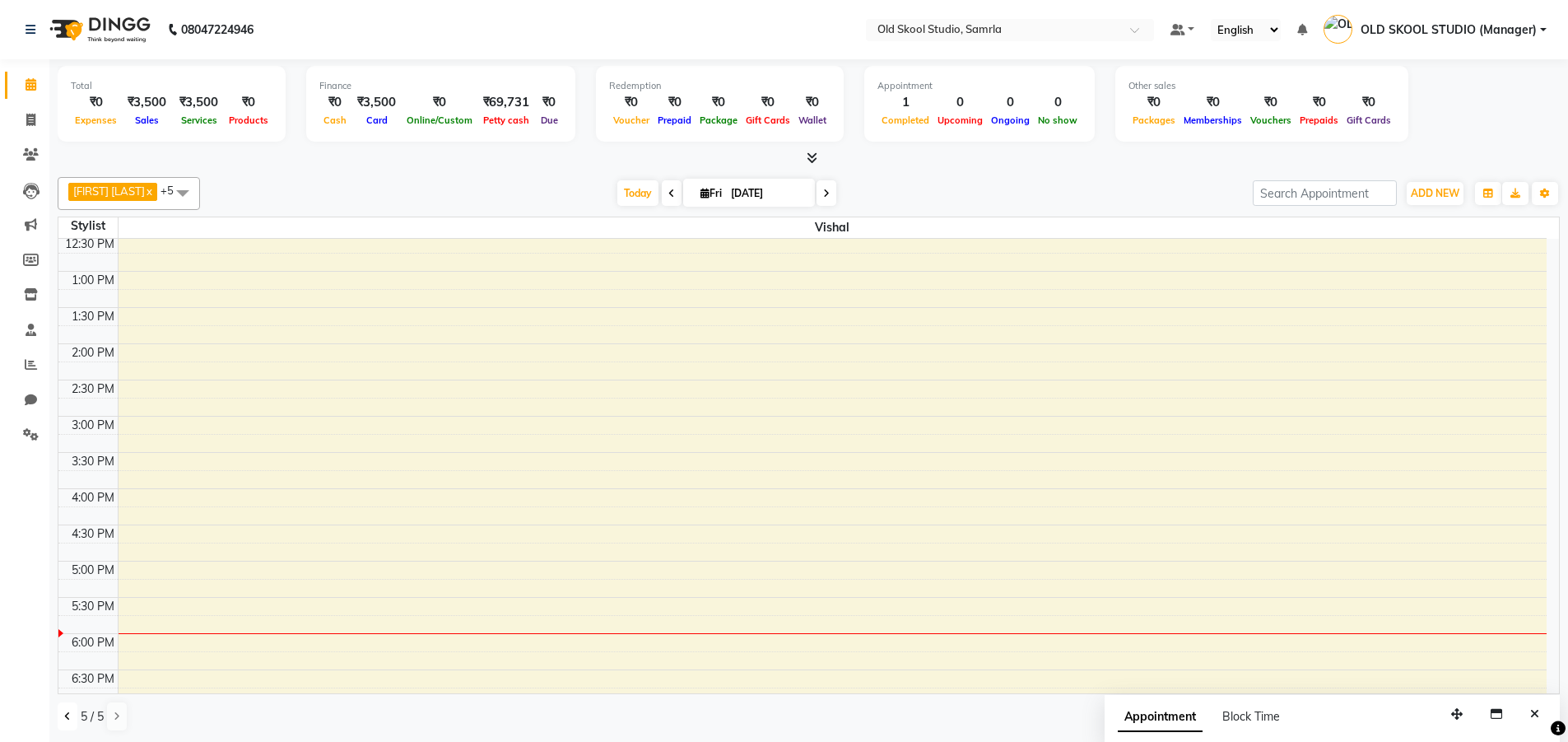 click at bounding box center (67, 716) 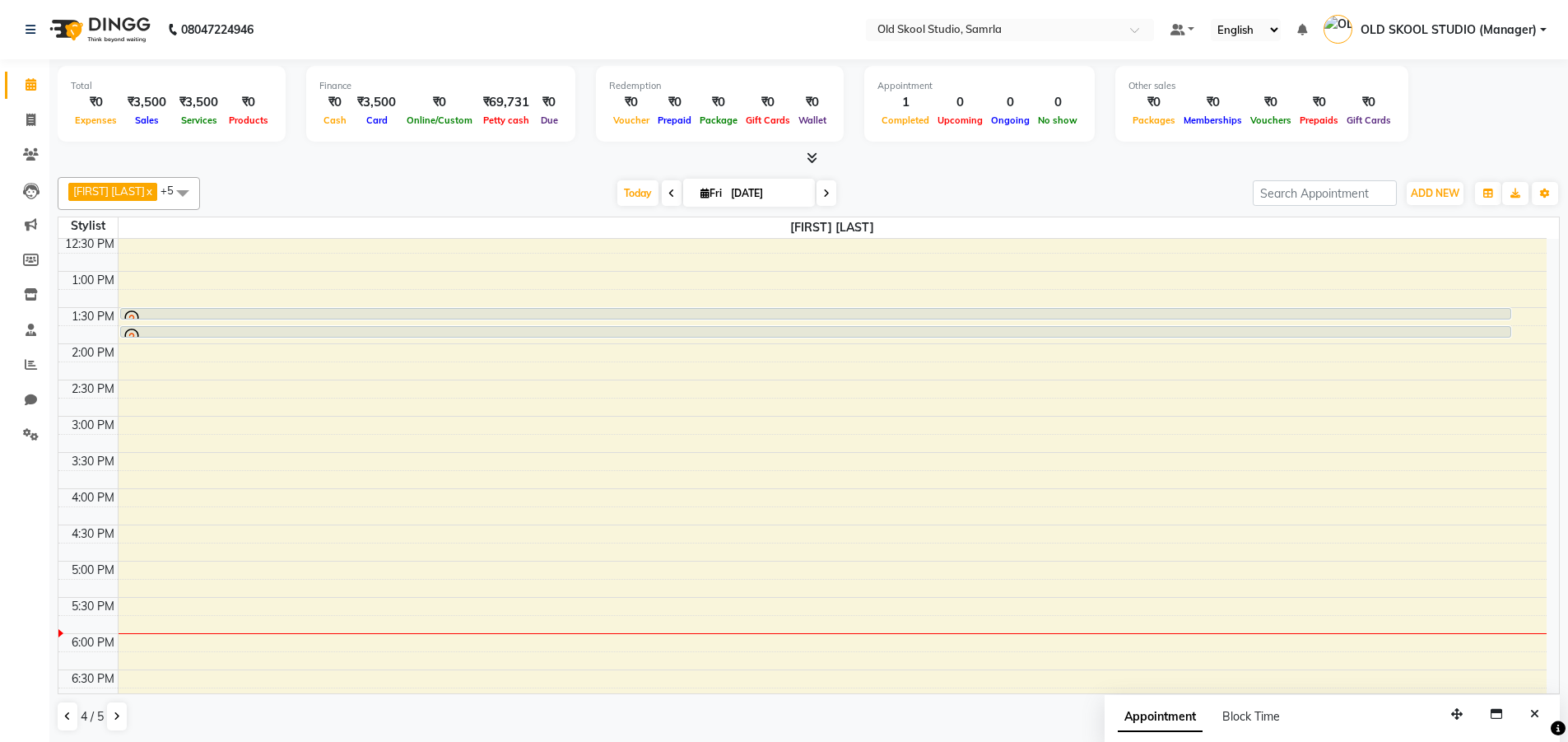 click at bounding box center (49, 693) 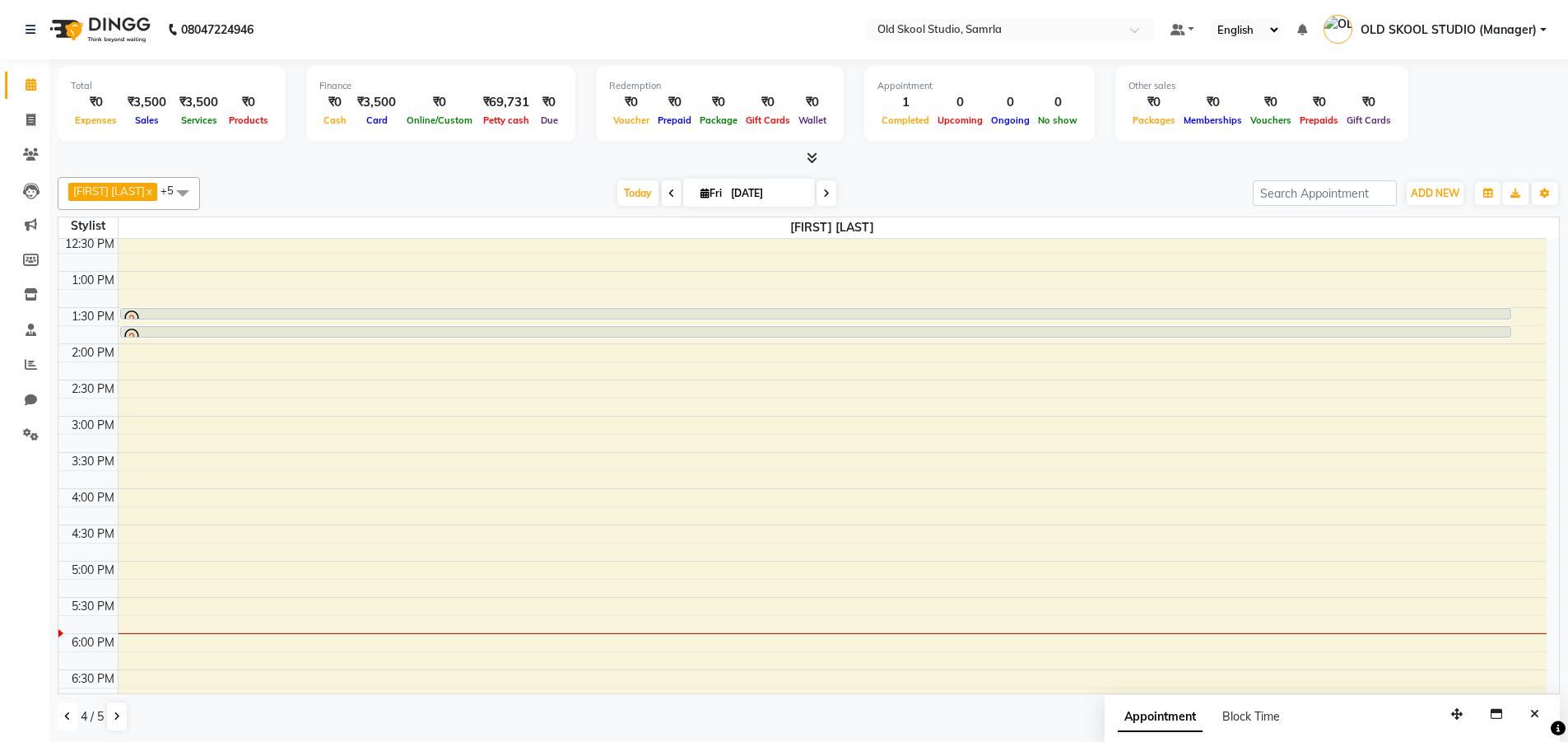 click at bounding box center (67, 716) 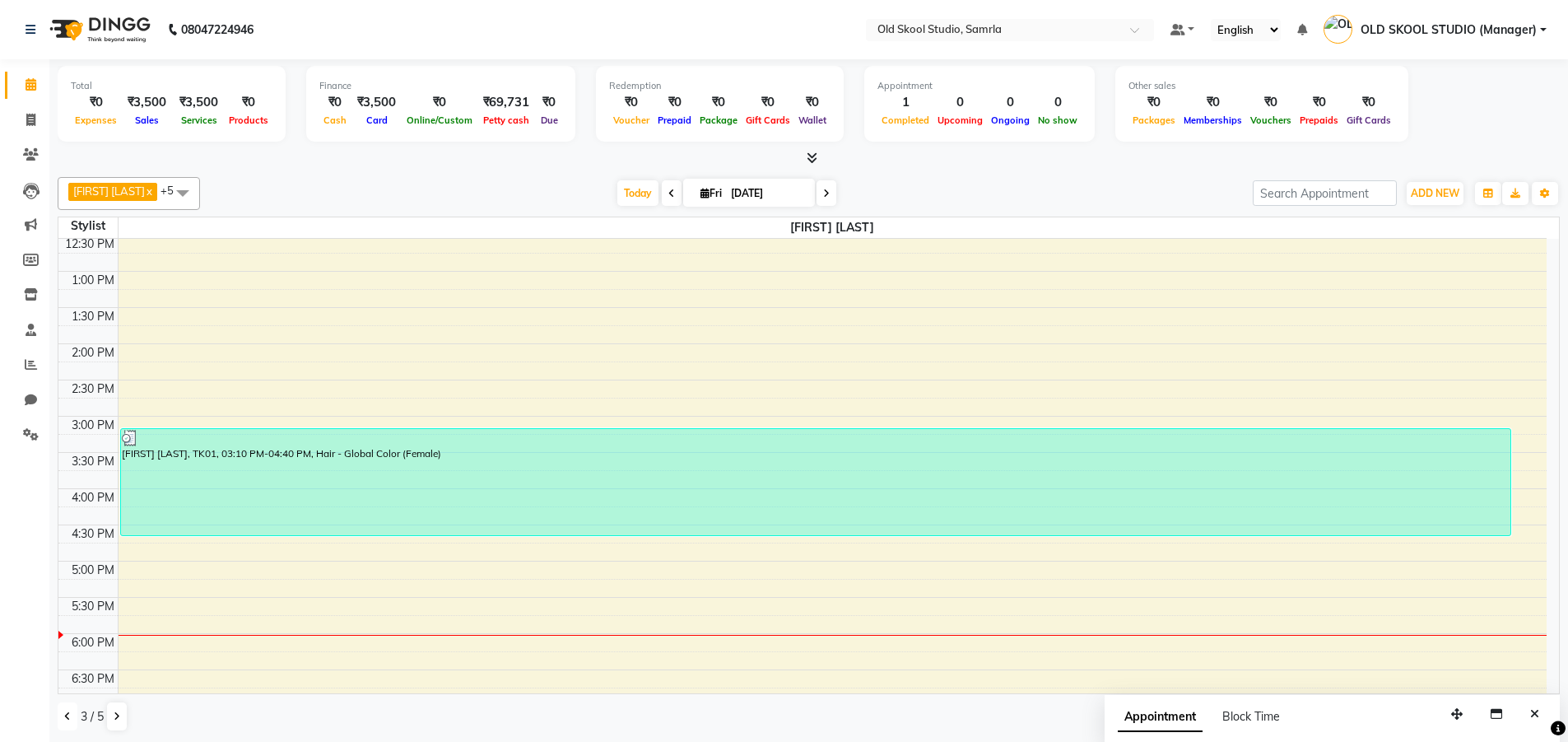 click at bounding box center (67, 716) 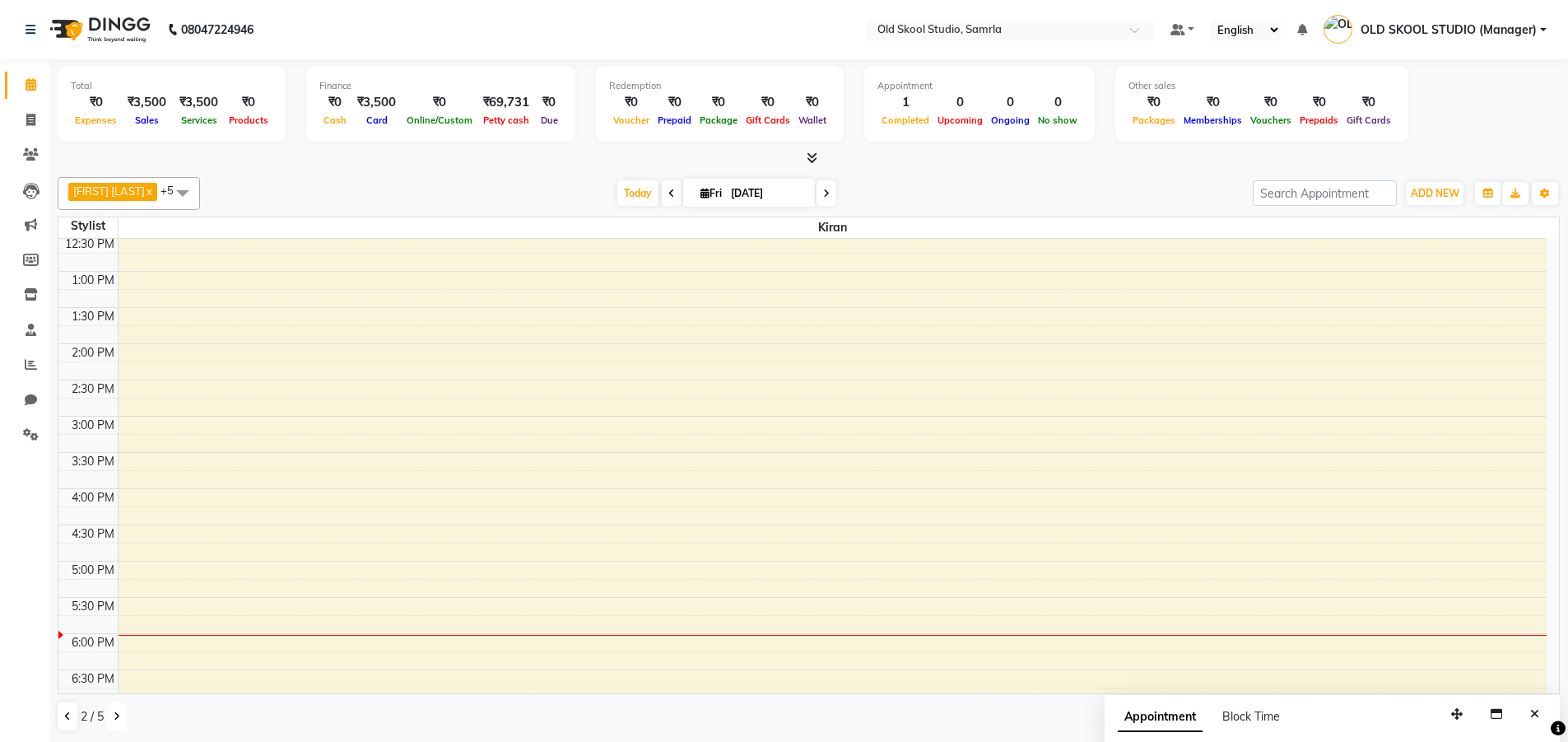 click at bounding box center (117, 716) 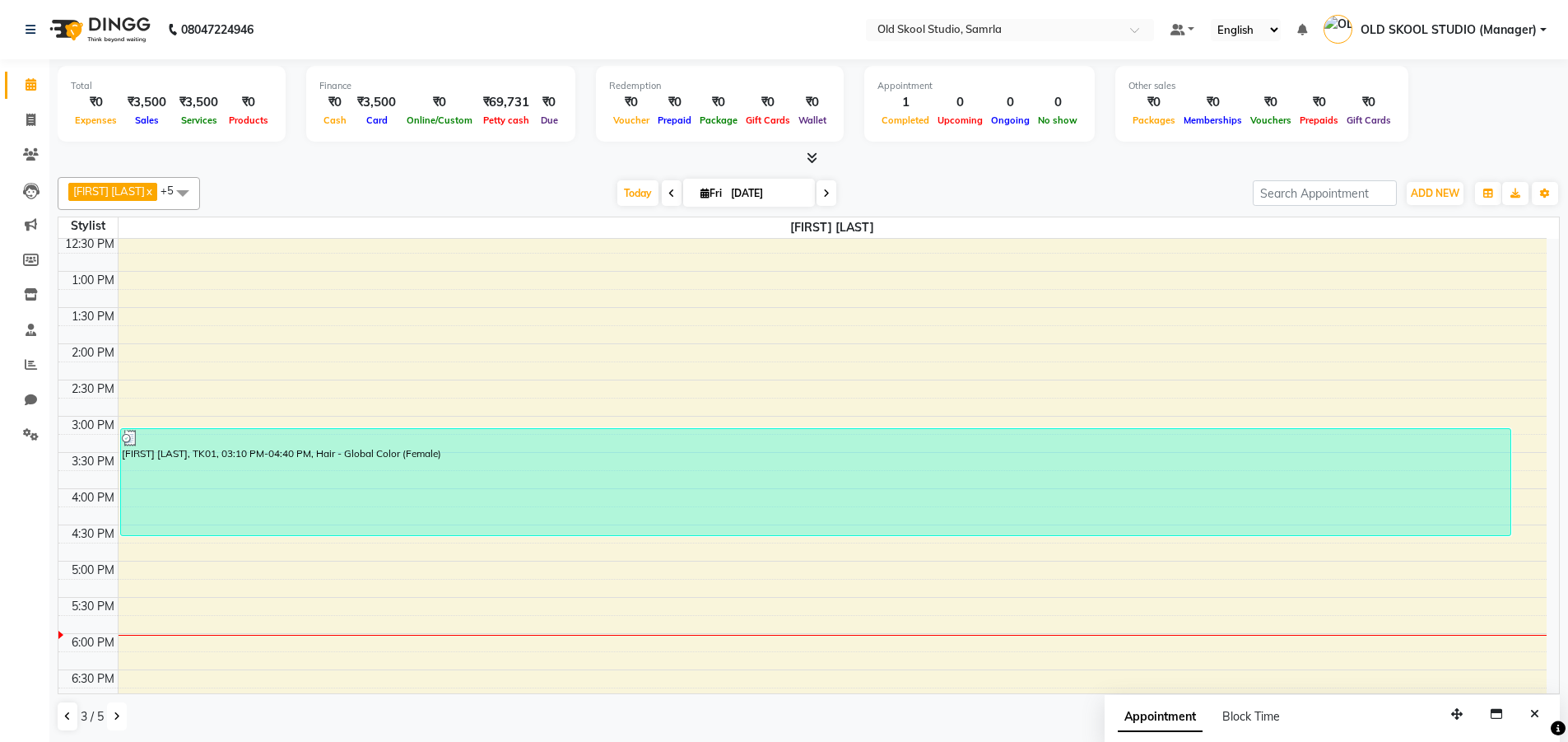 click at bounding box center [117, 716] 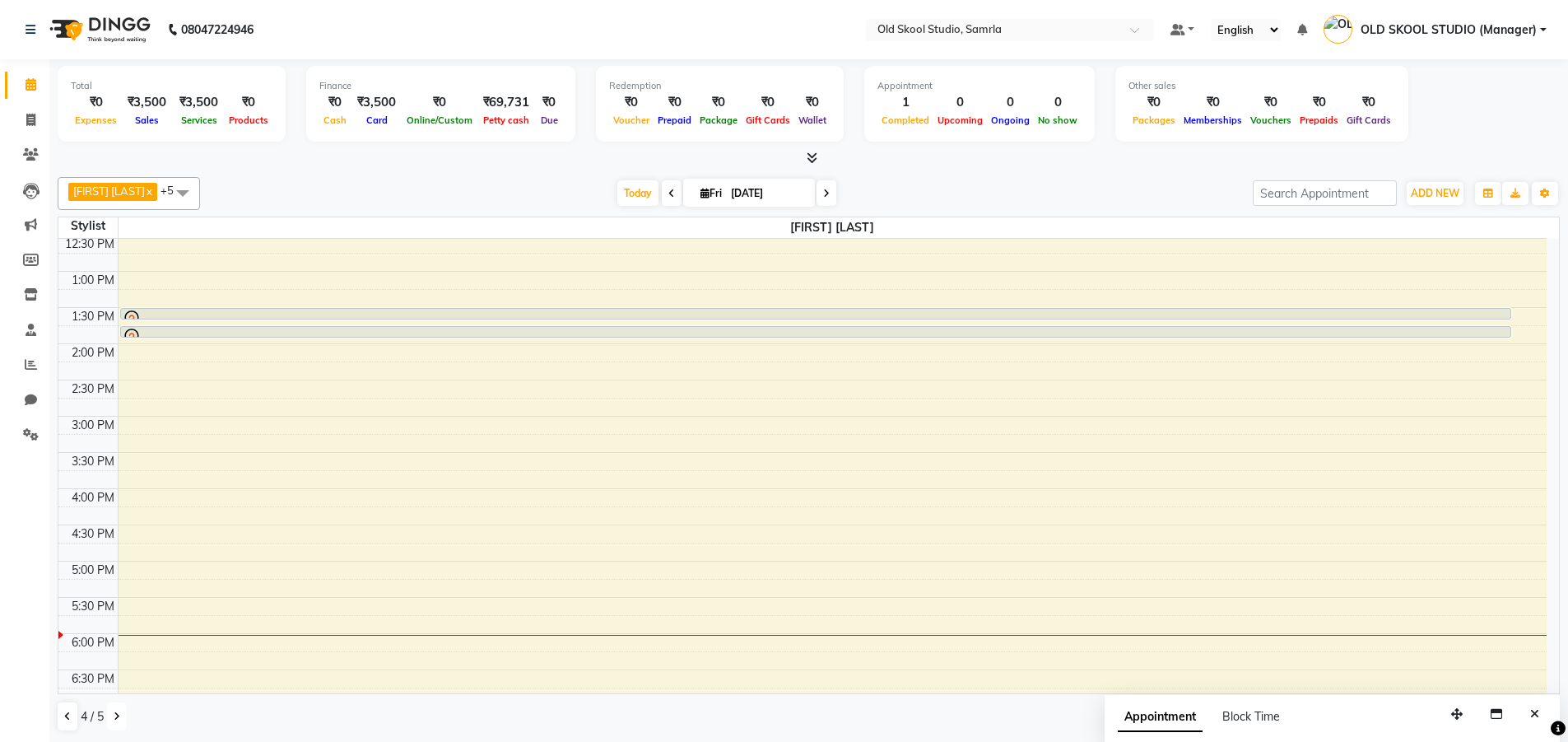 click at bounding box center [117, 716] 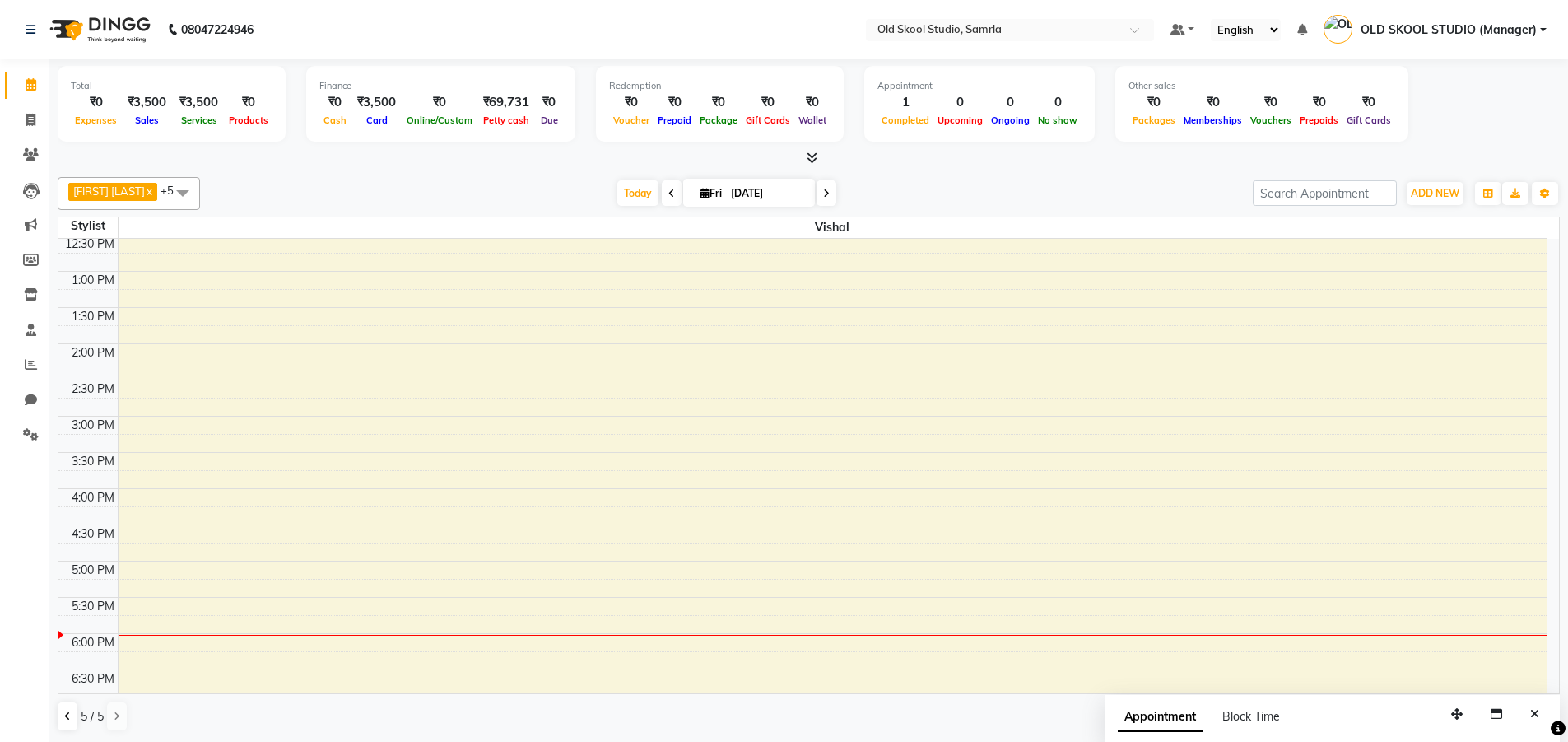 scroll, scrollTop: 412, scrollLeft: 0, axis: vertical 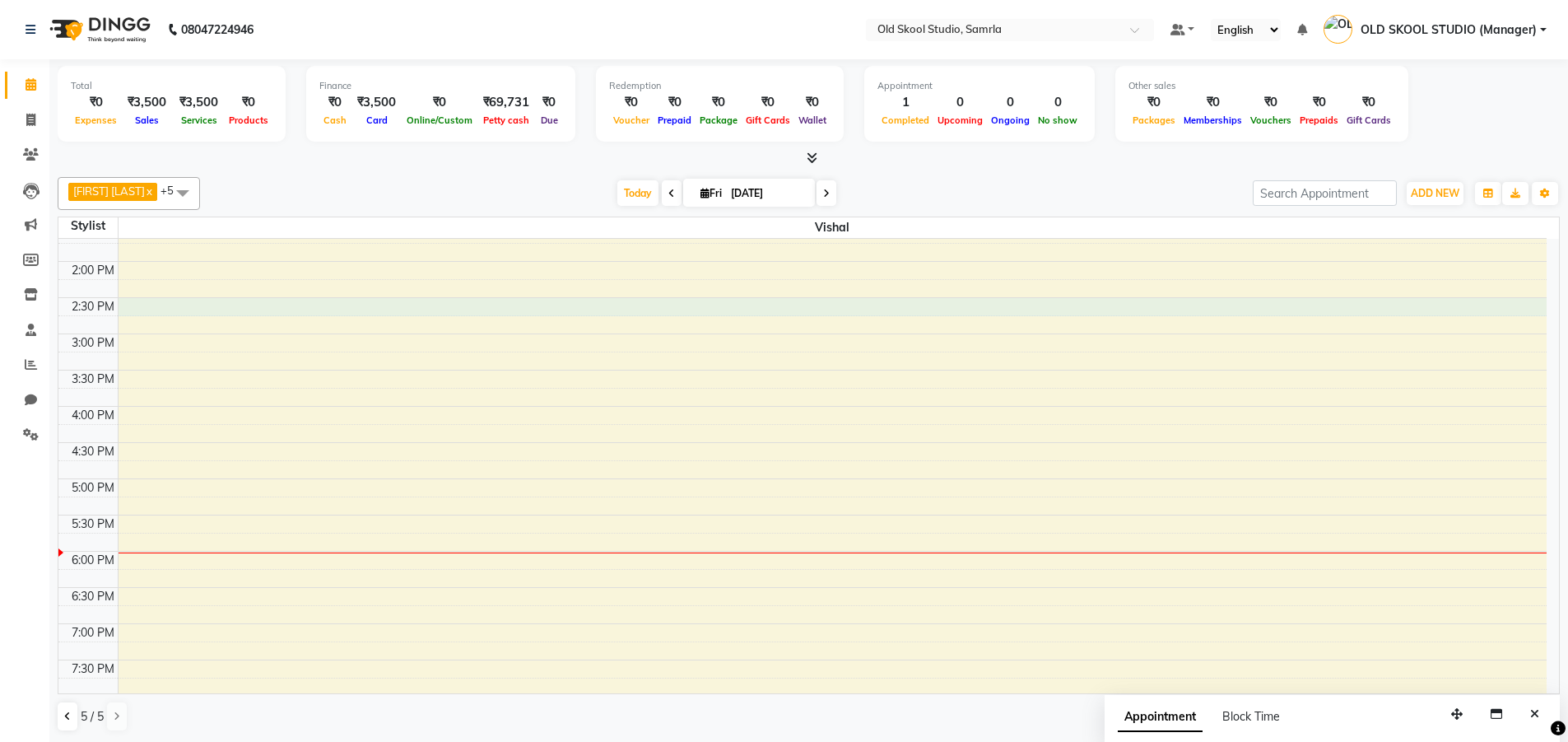 click on "8:00 AM 8:30 AM 9:00 AM 9:30 AM 10:00 AM 10:30 AM 11:00 AM 11:30 AM 12:00 PM 12:30 PM 1:00 PM 1:30 PM 2:00 PM 2:30 PM 3:00 PM 3:30 PM 4:00 PM 4:30 PM 5:00 PM 5:30 PM 6:00 PM 6:30 PM 7:00 PM 7:30 PM 8:00 PM 8:30 PM" at bounding box center (803, 297) 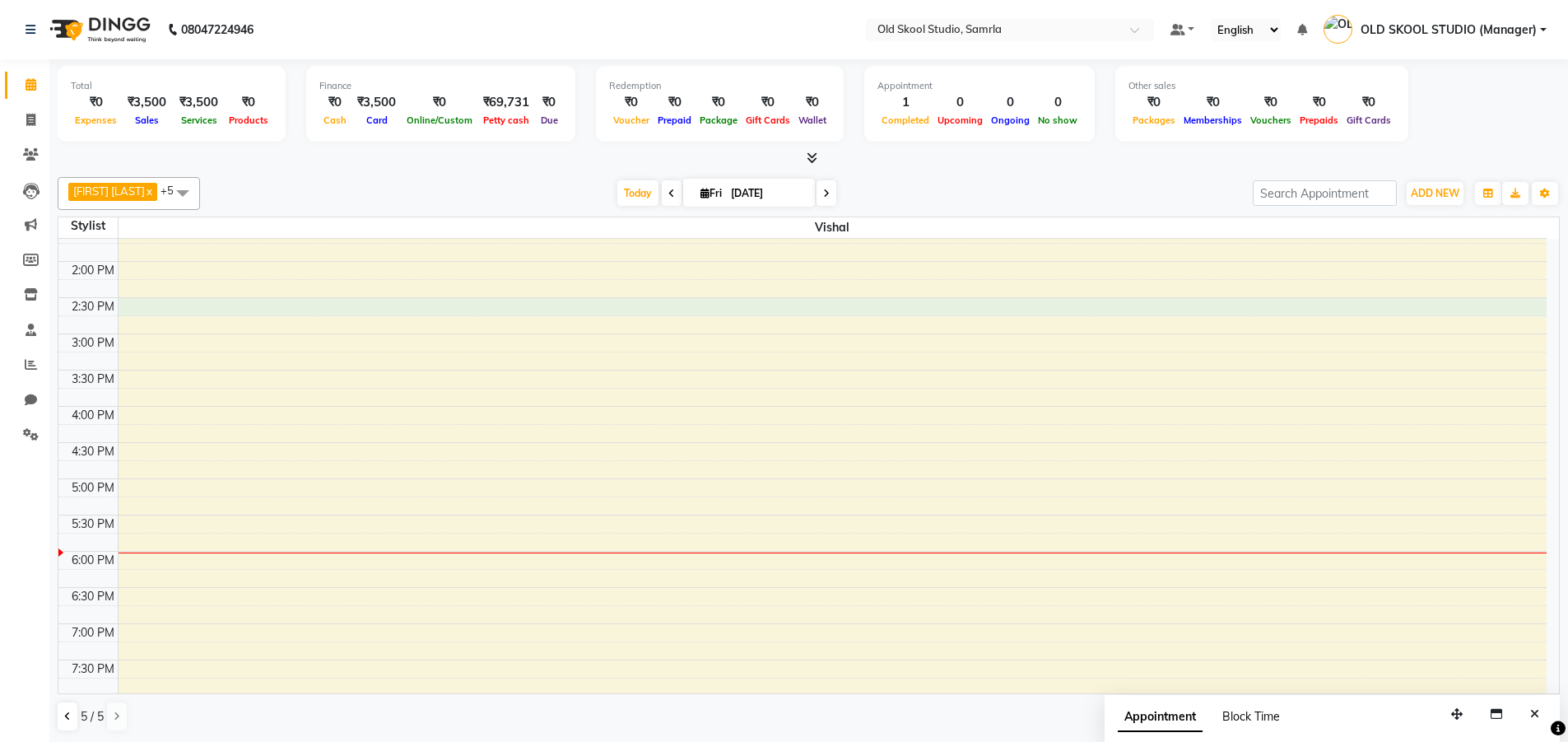 select on "84326" 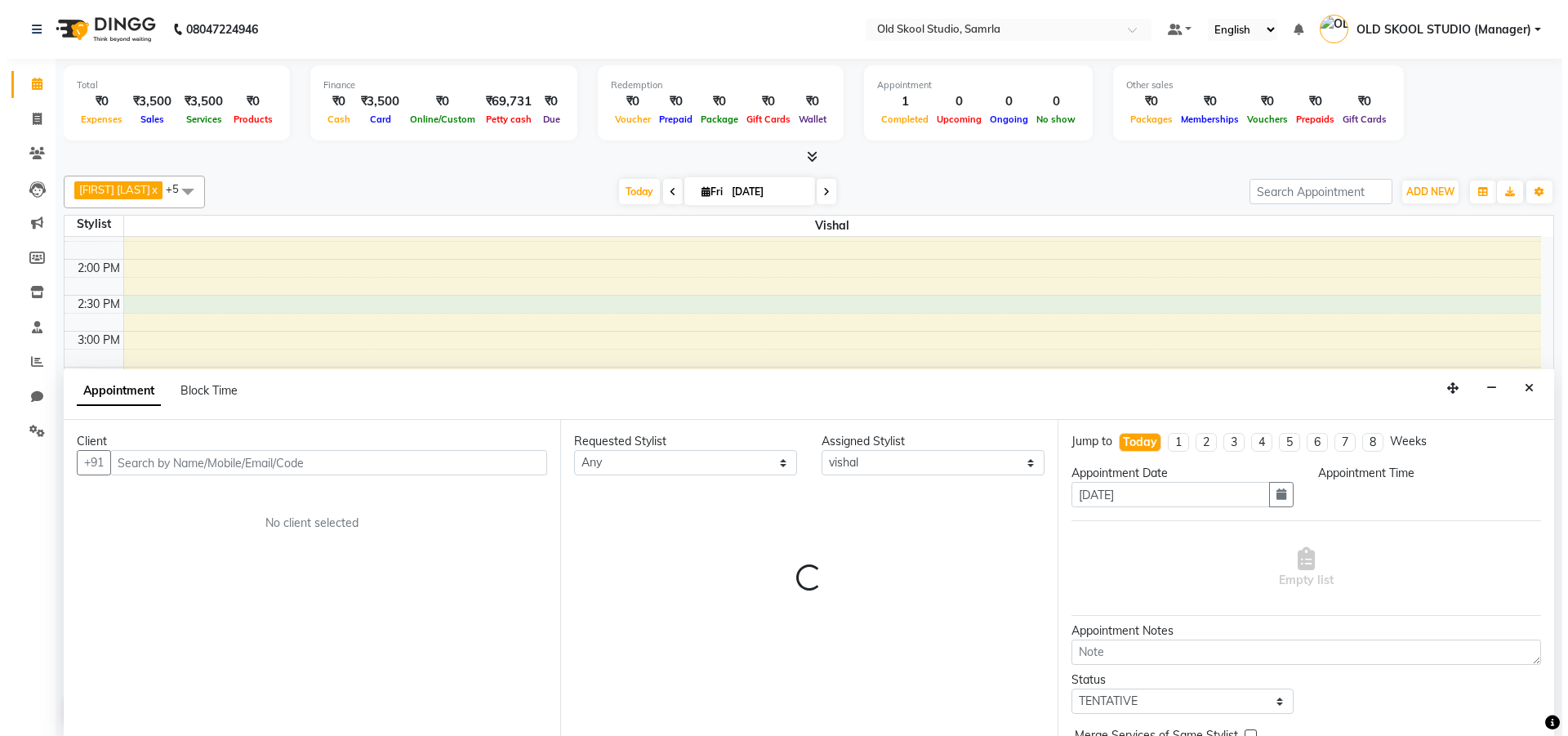 scroll, scrollTop: 1, scrollLeft: 0, axis: vertical 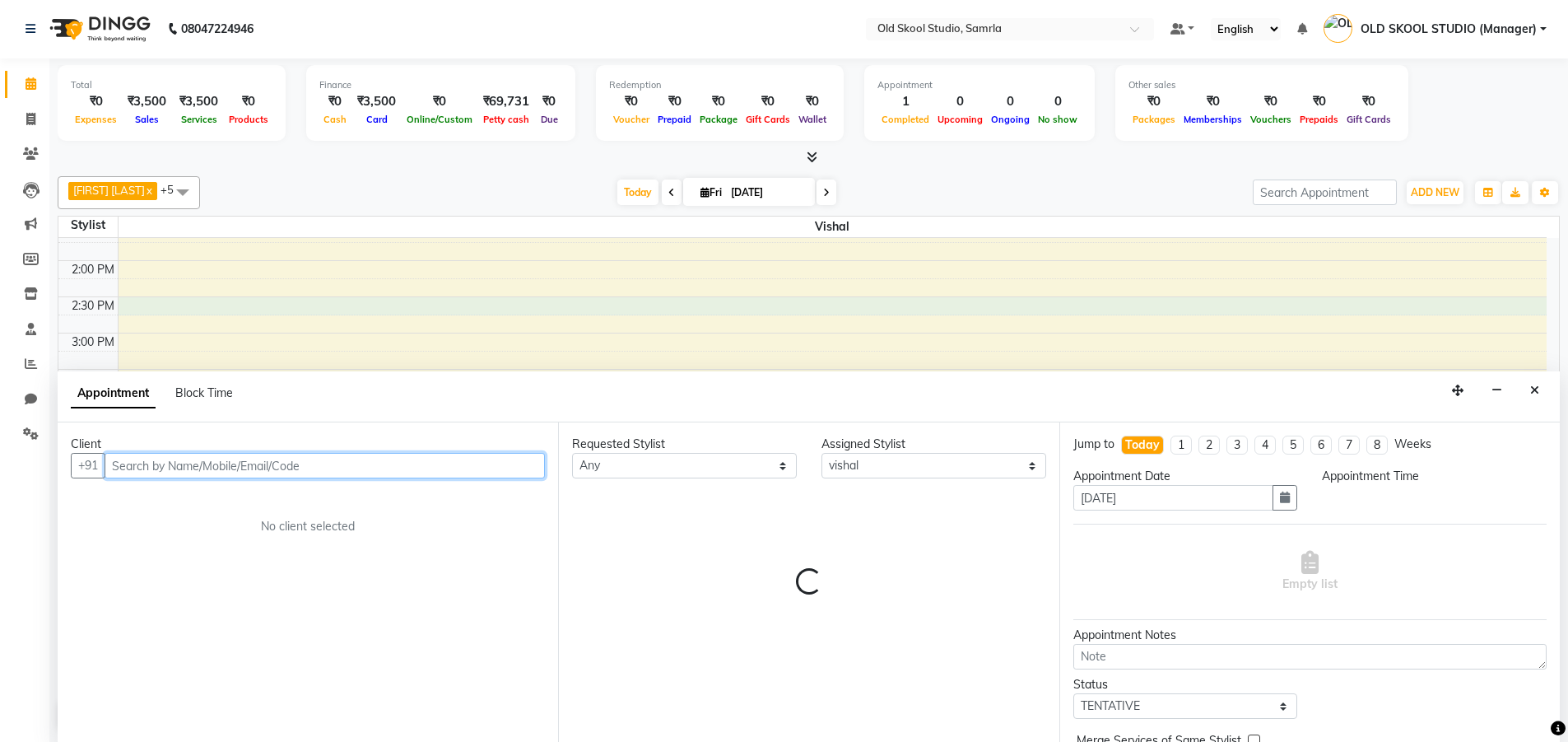 select on "870" 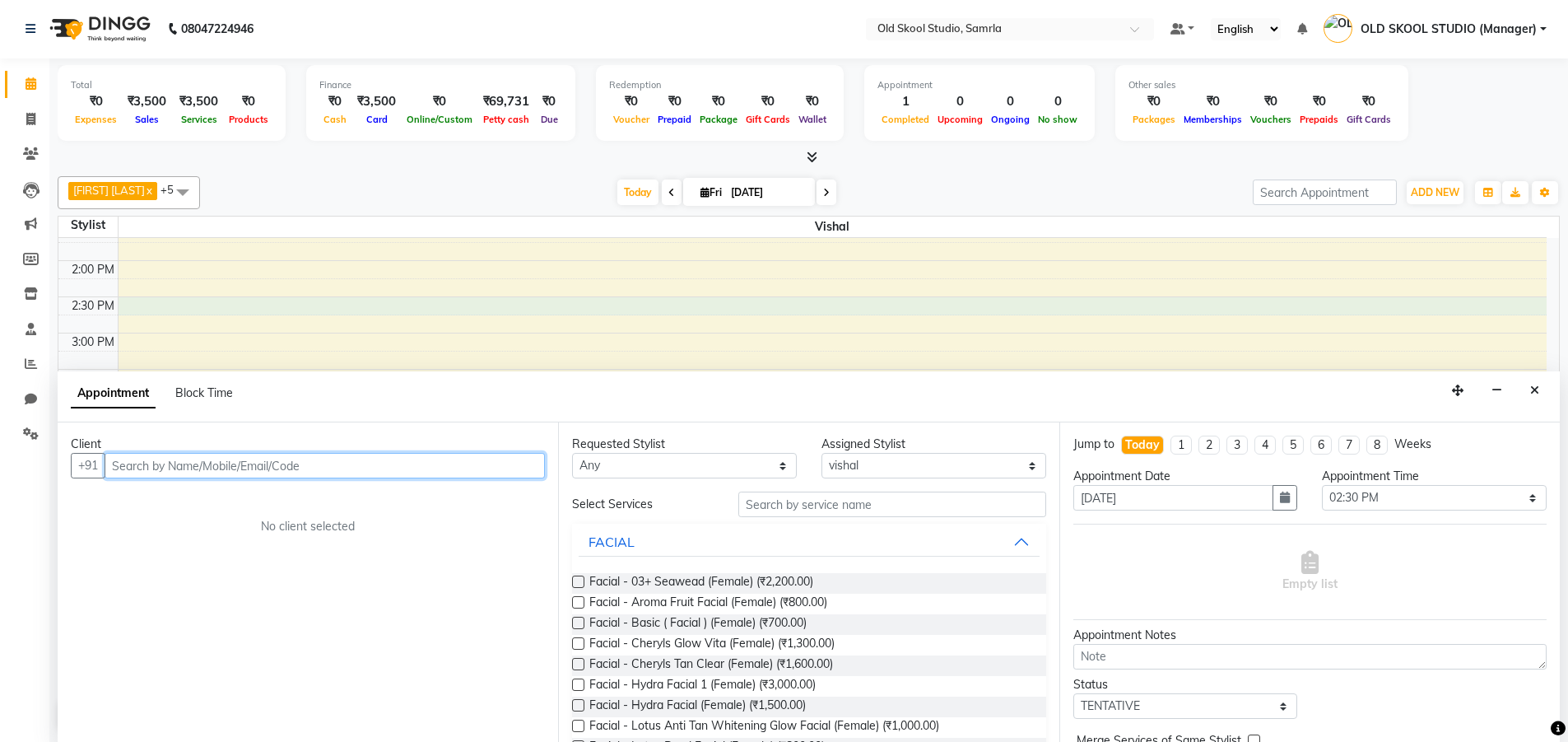 click at bounding box center (324, 465) 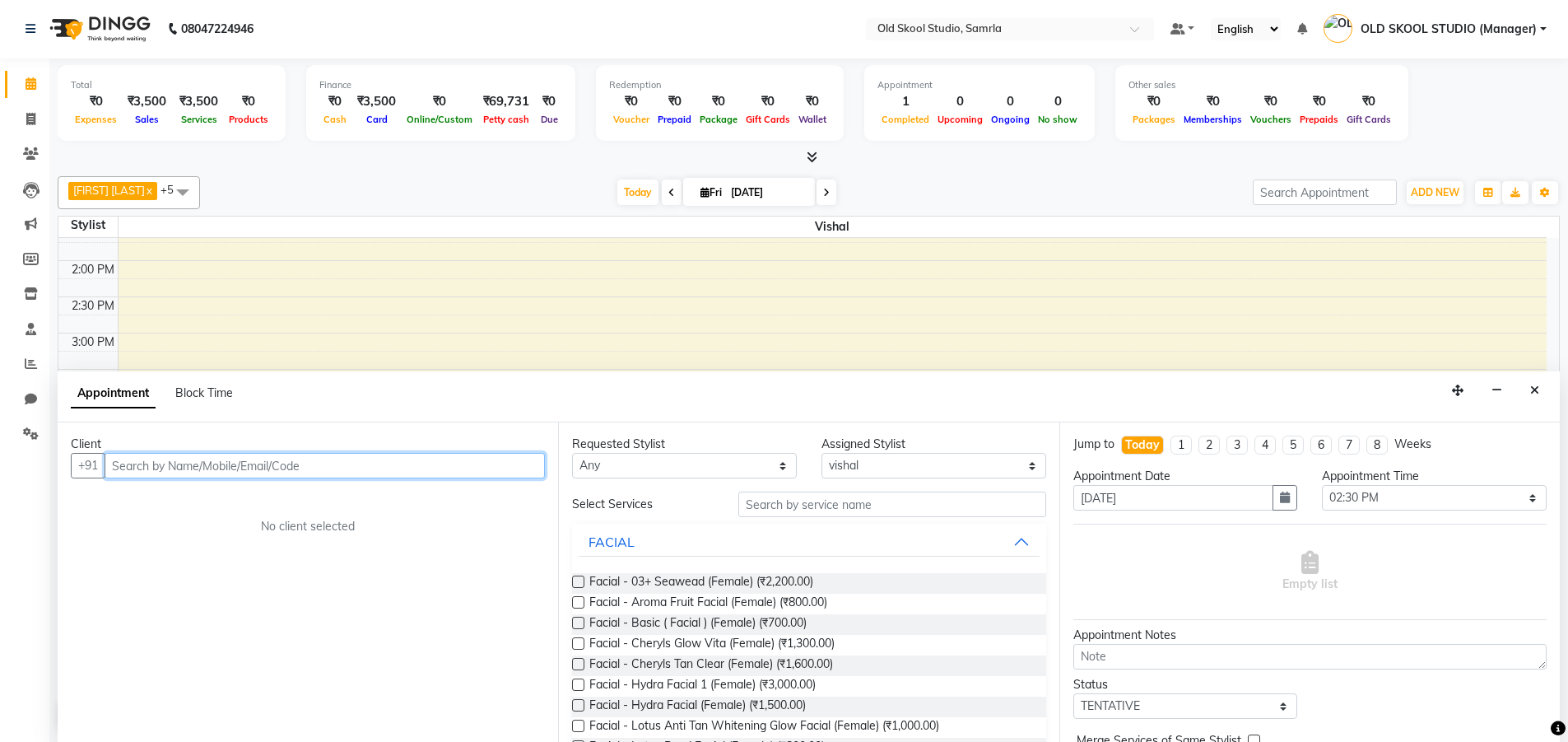 paste on "[PHONE]" 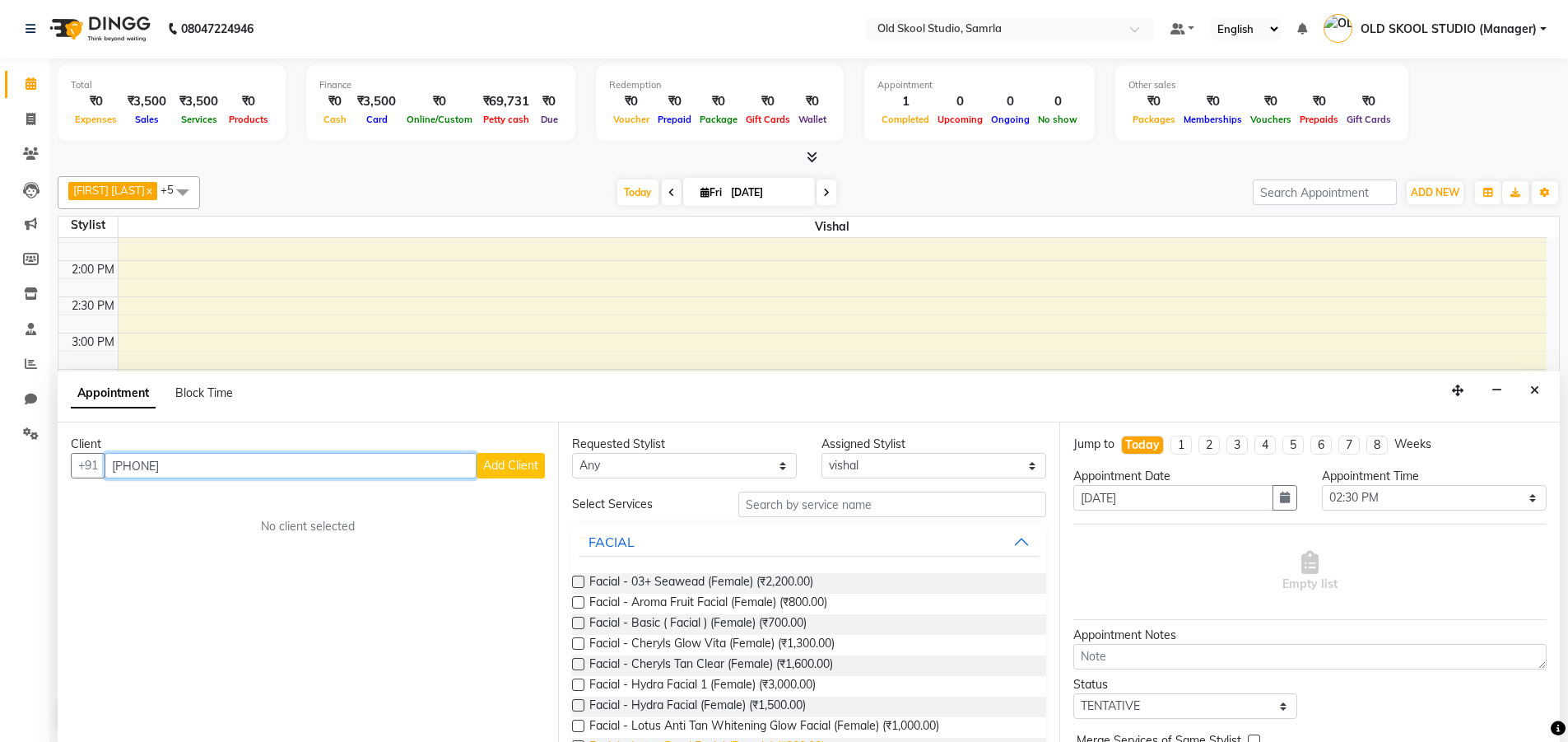 type on "[PHONE]" 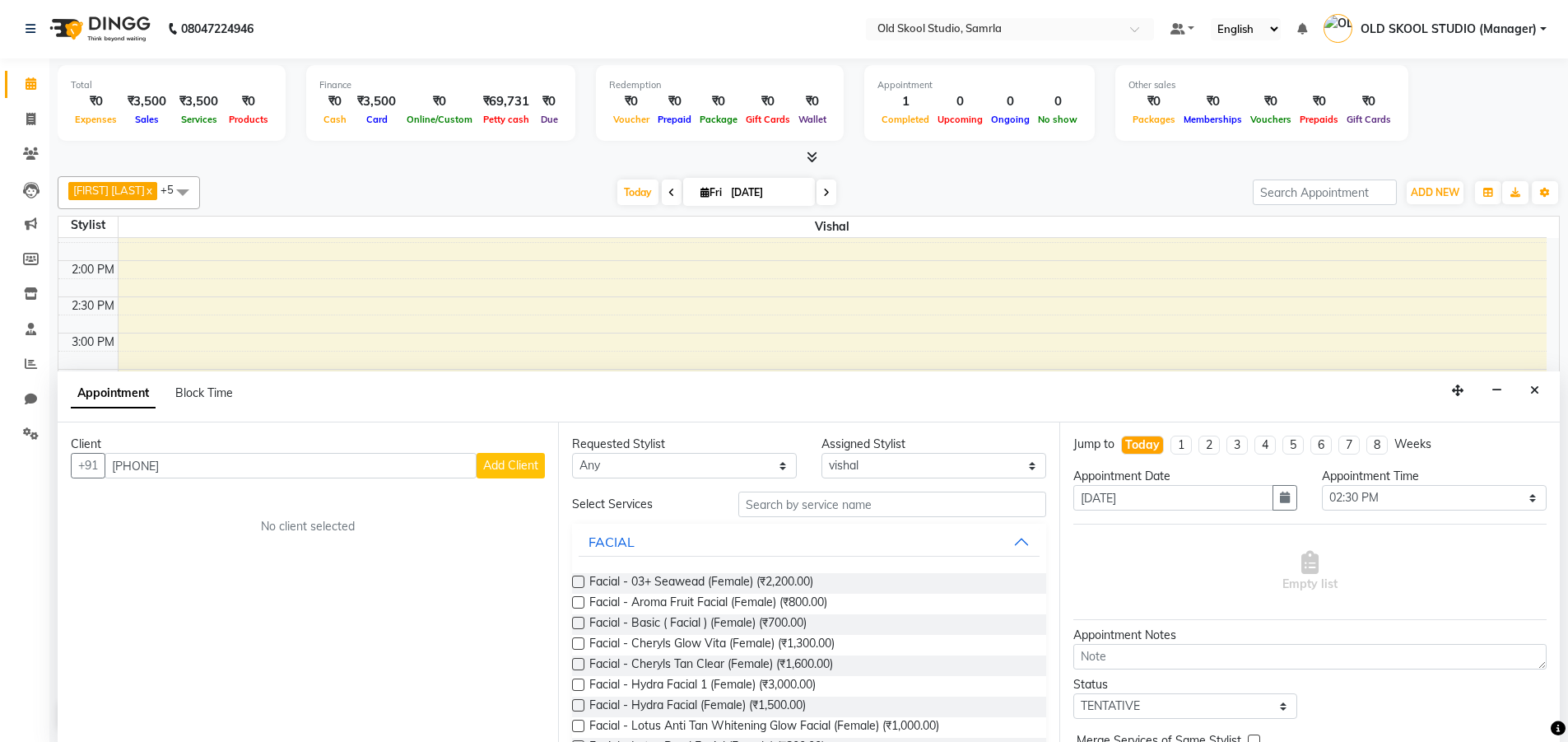 click on "Add Client" at bounding box center (510, 465) 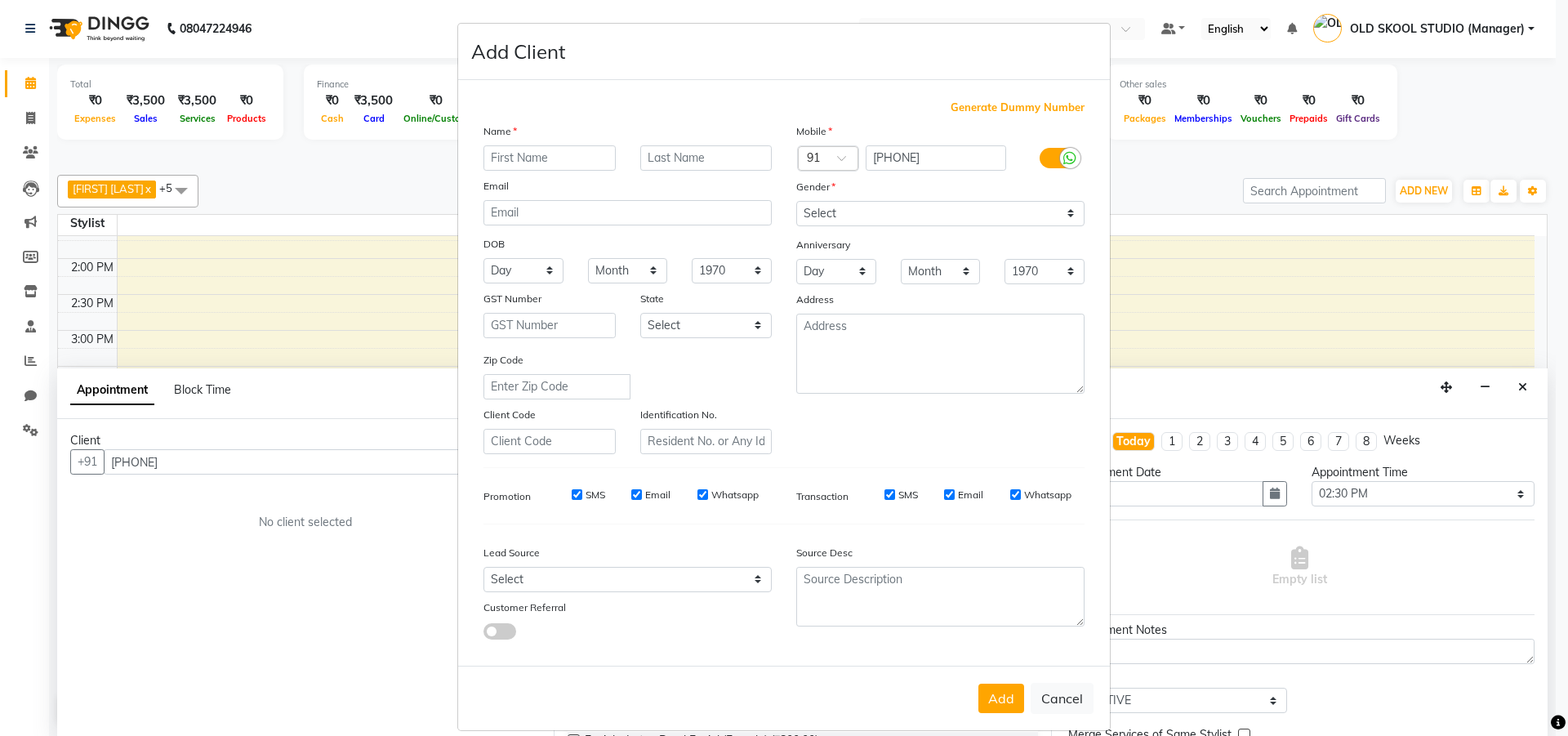 click at bounding box center (550, 158) 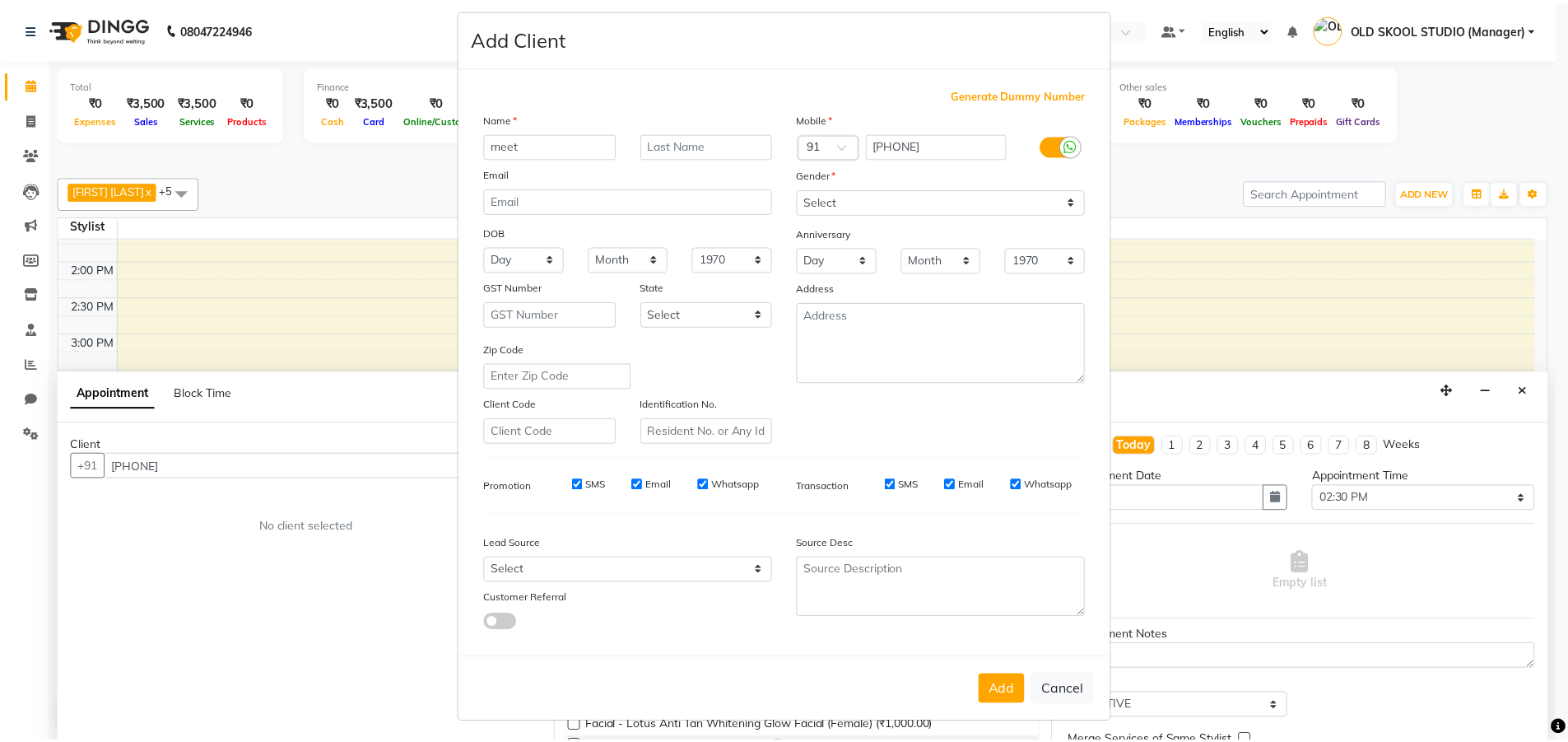 scroll, scrollTop: 18, scrollLeft: 0, axis: vertical 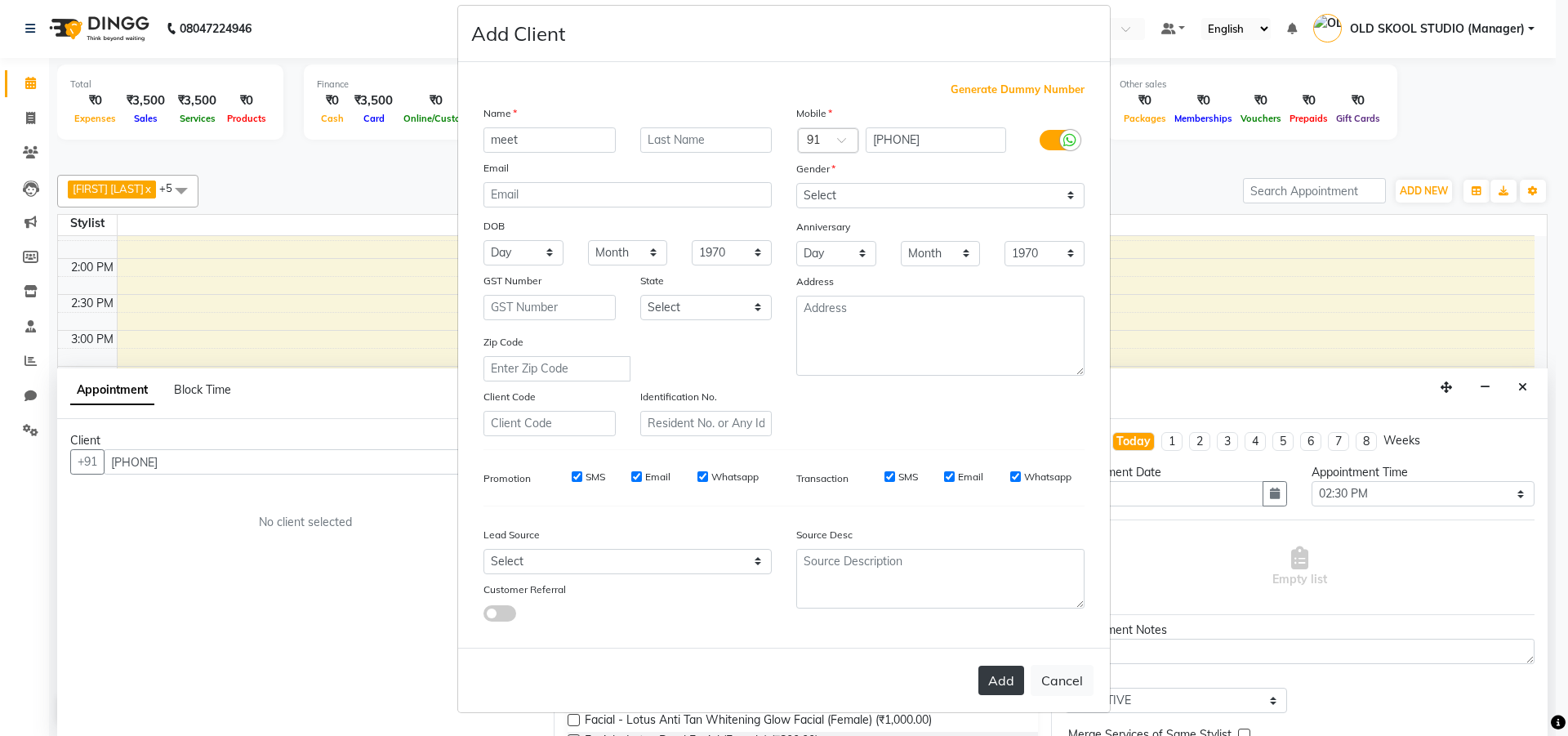 type on "meet" 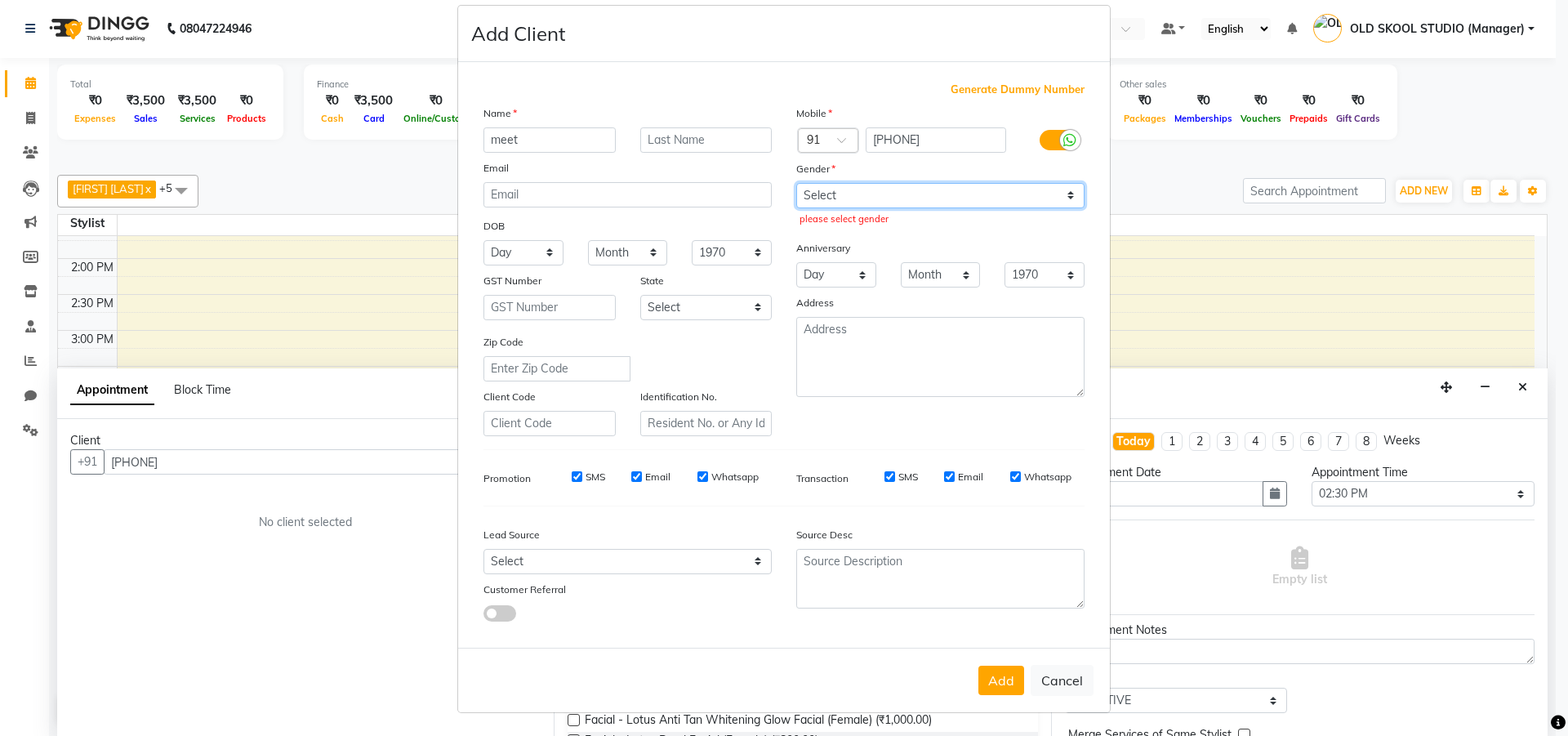 click on "Select Male Female Other Prefer Not To Say" at bounding box center [940, 195] 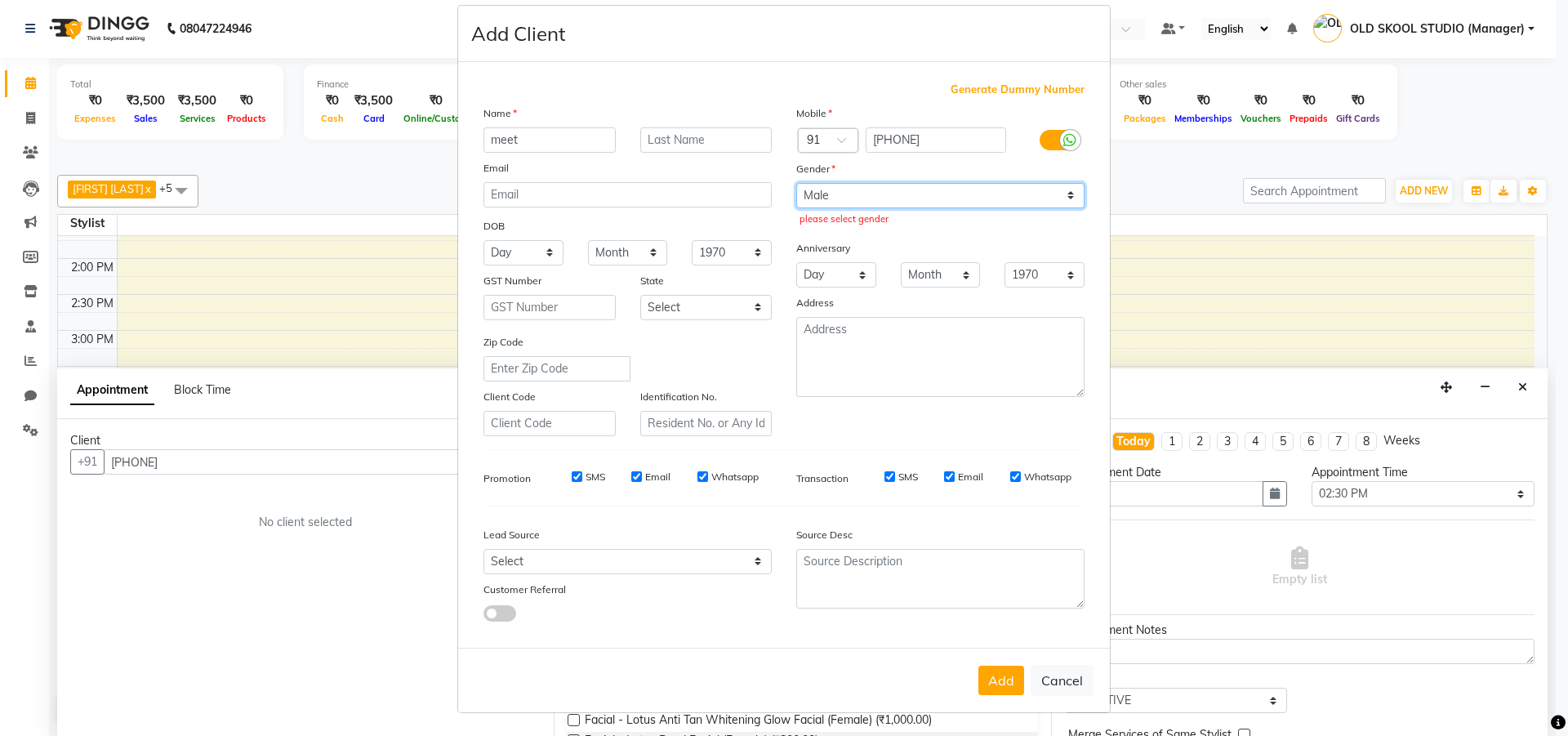 click on "Select Male Female Other Prefer Not To Say" at bounding box center [940, 195] 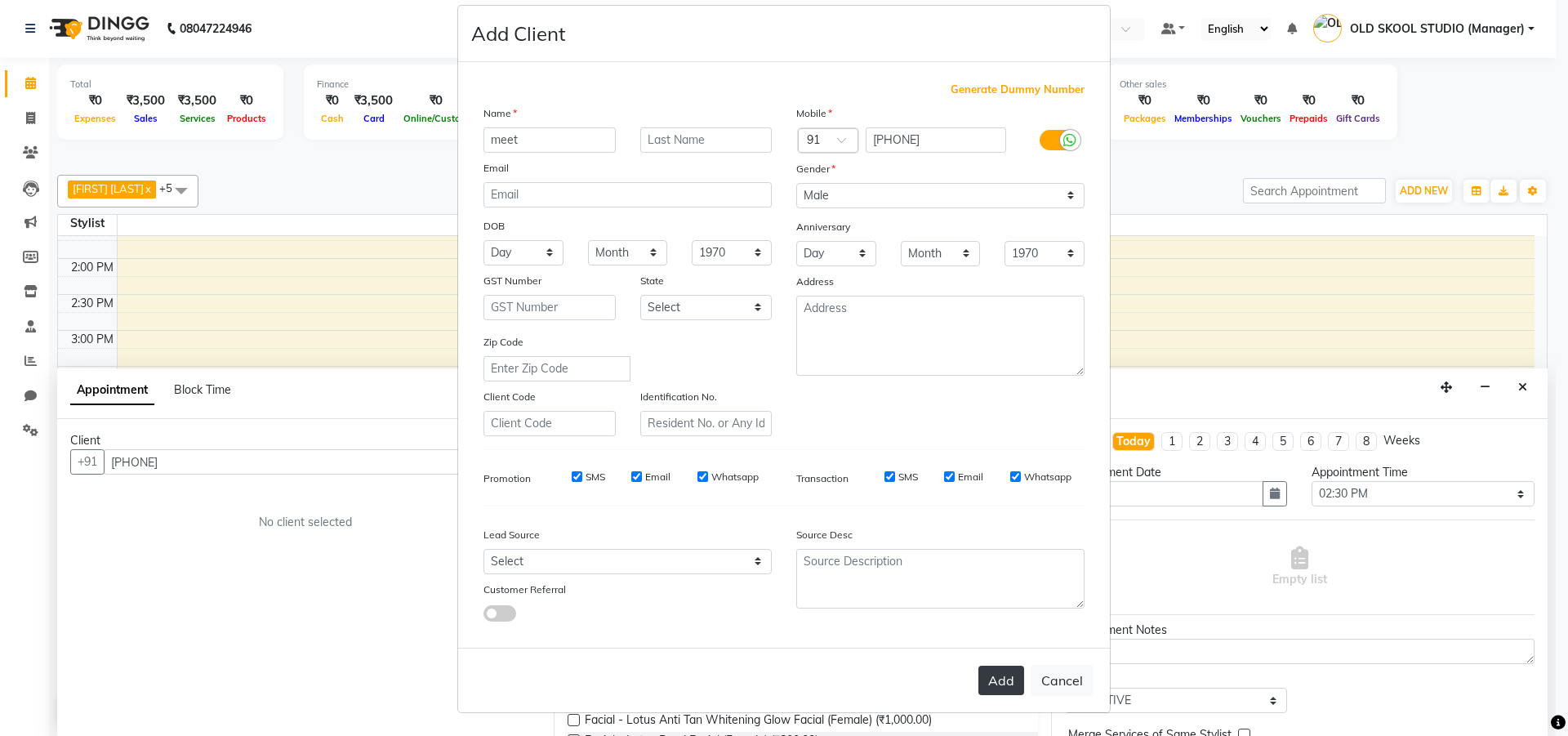 click on "Add" at bounding box center [1001, 680] 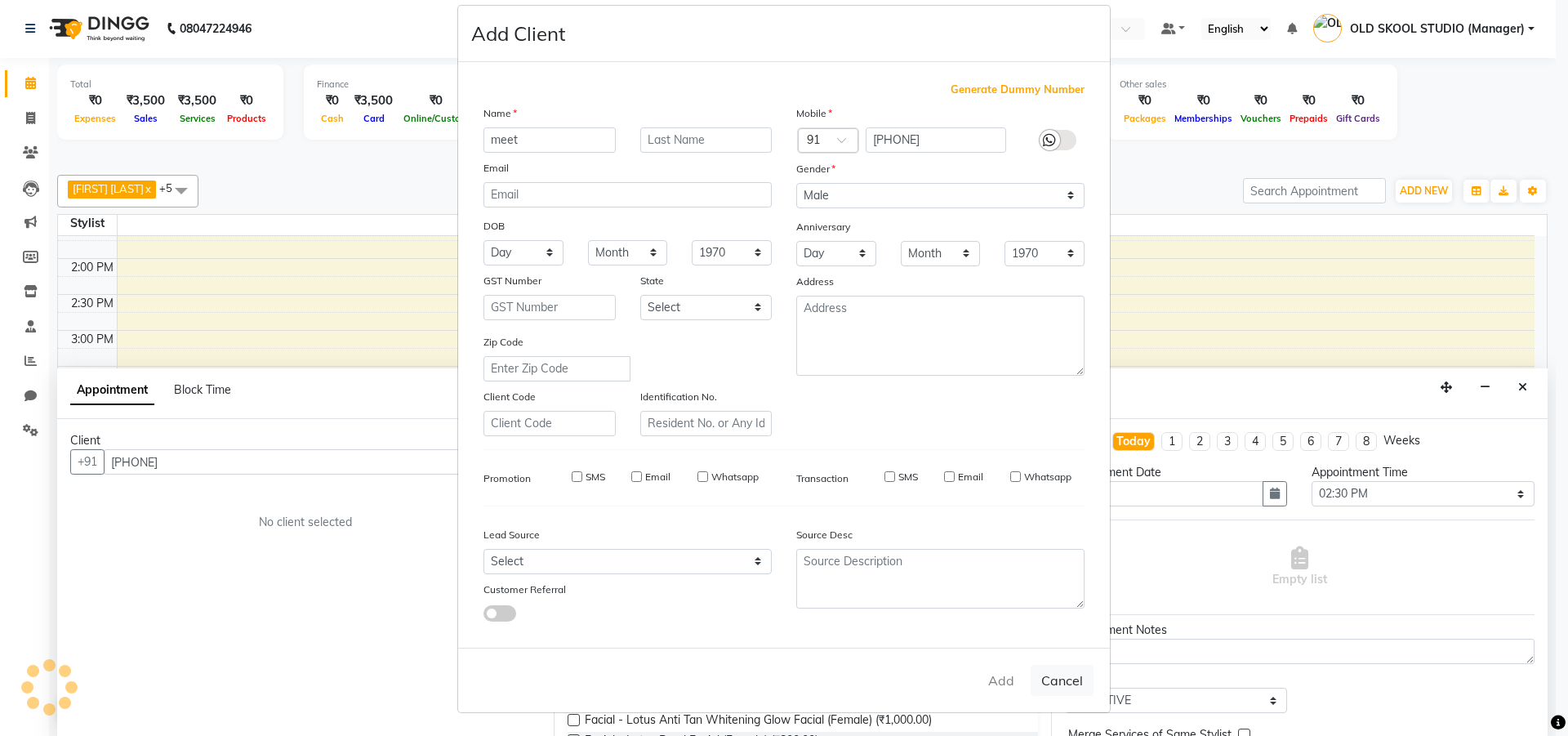 type 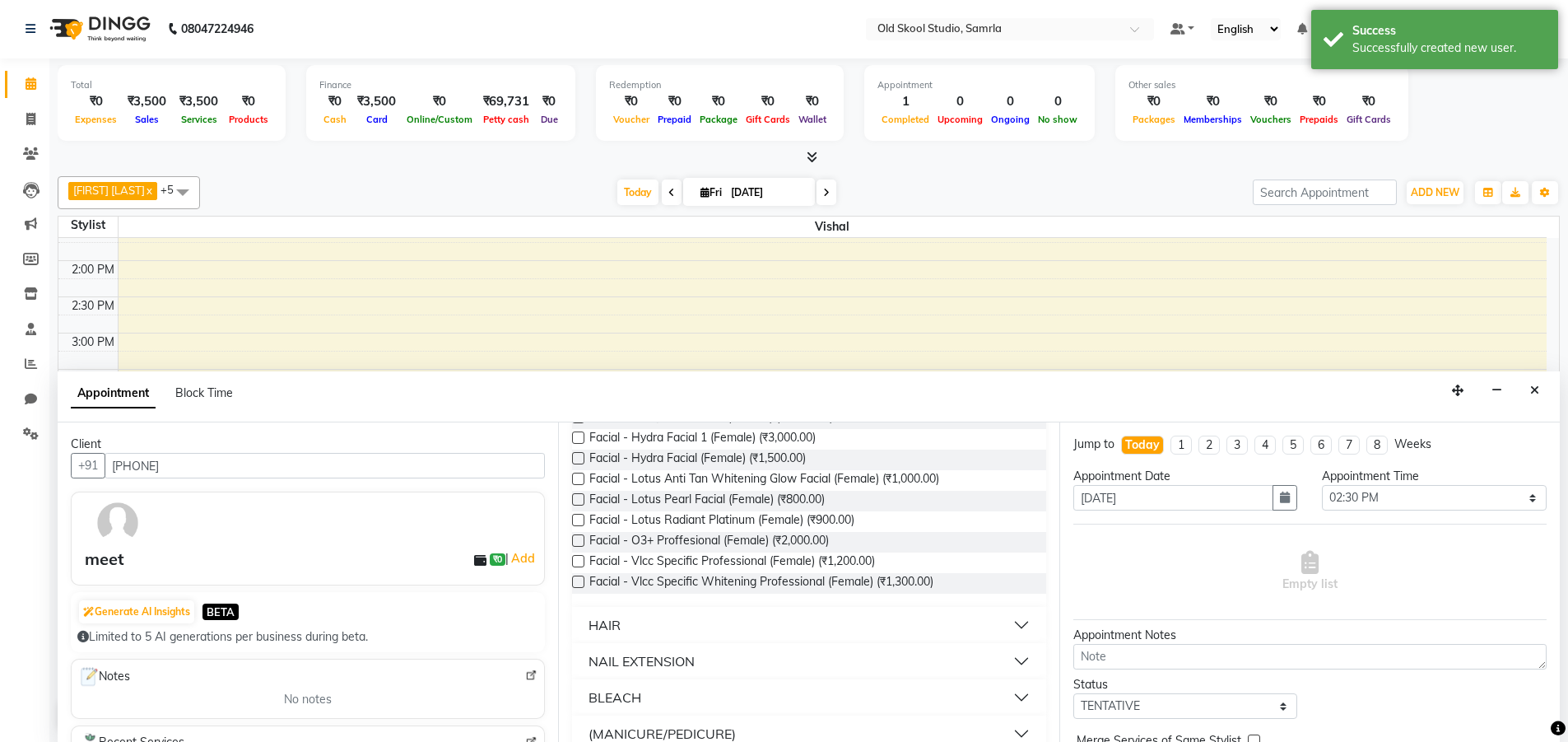 scroll, scrollTop: 329, scrollLeft: 0, axis: vertical 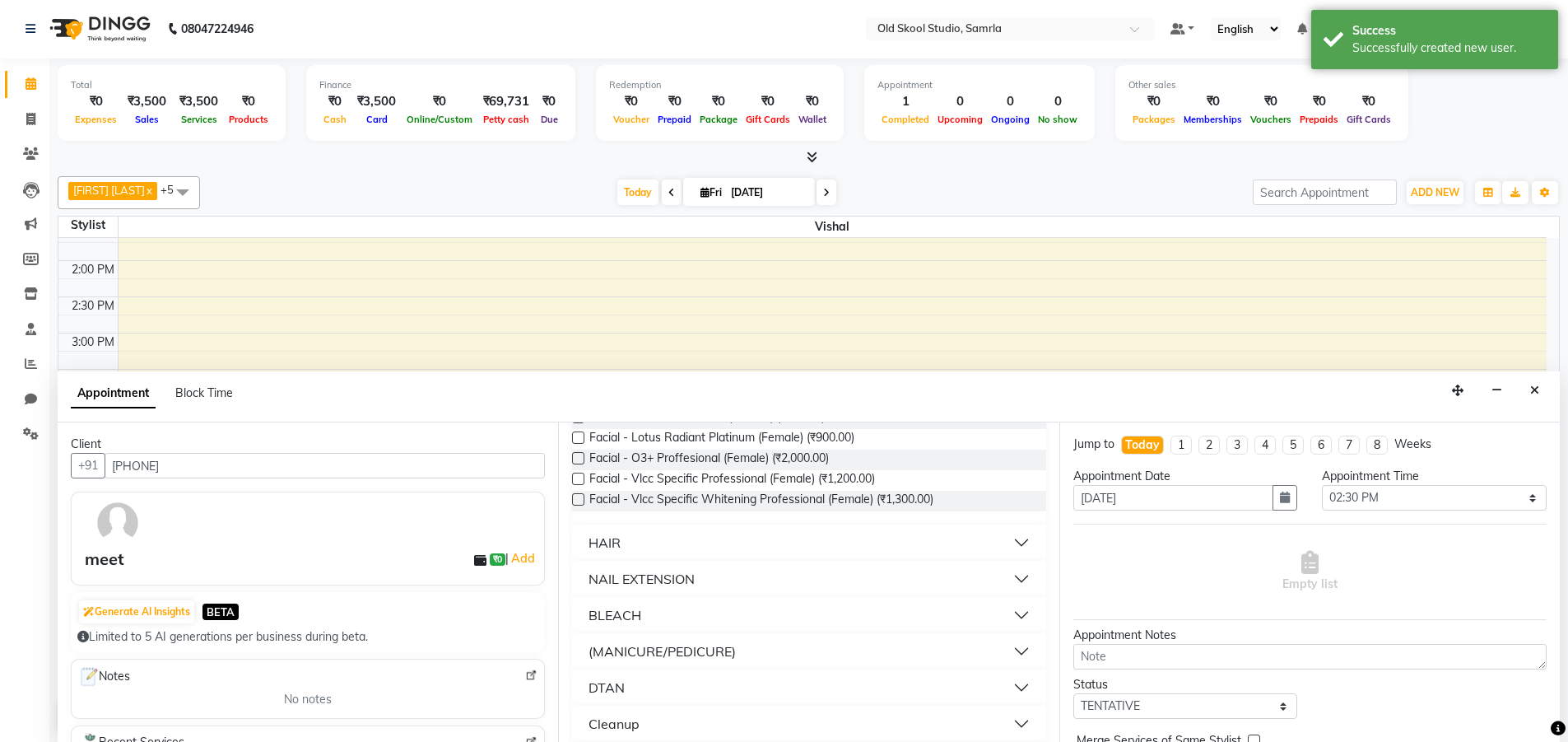 click on "HAIR" at bounding box center (808, 543) 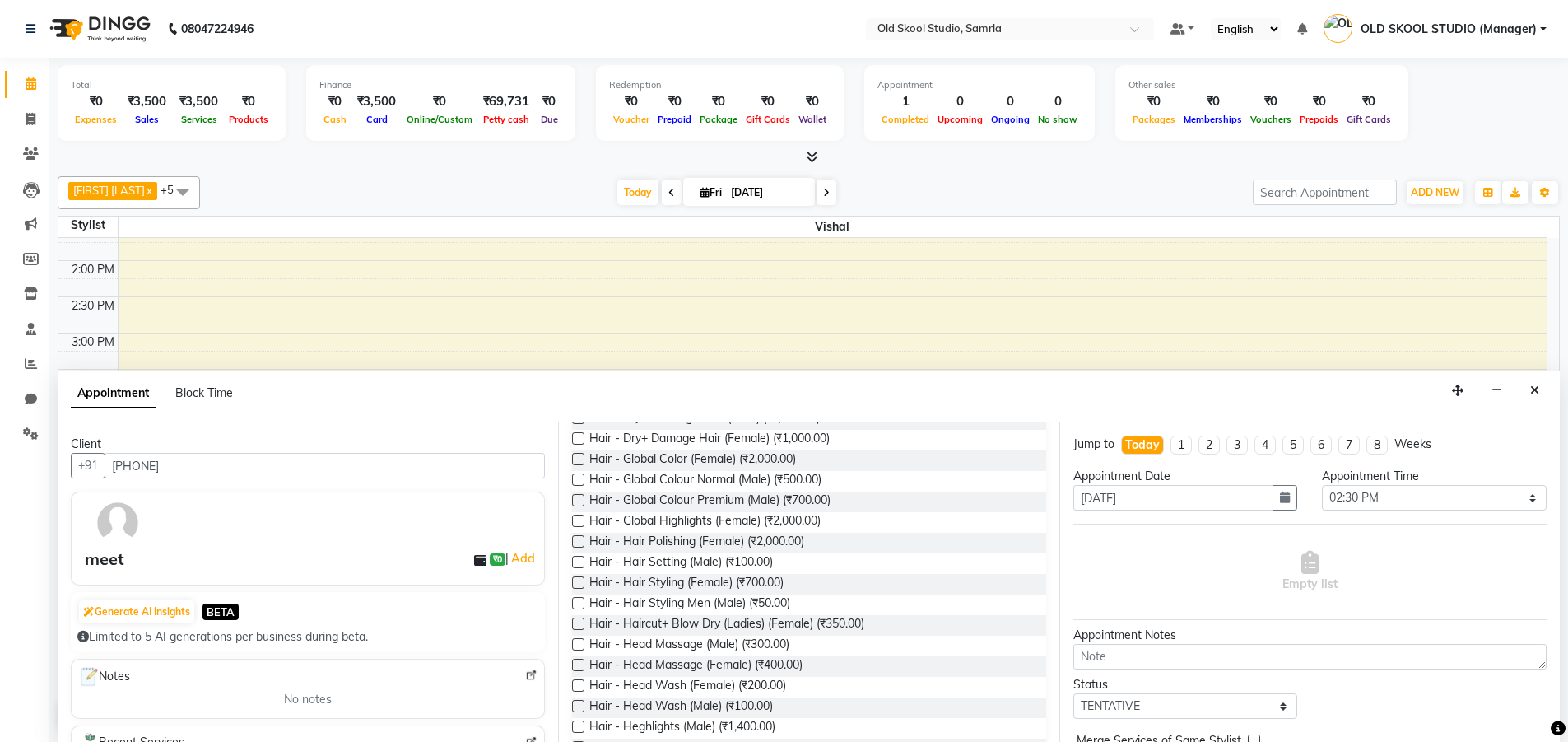 scroll, scrollTop: 824, scrollLeft: 0, axis: vertical 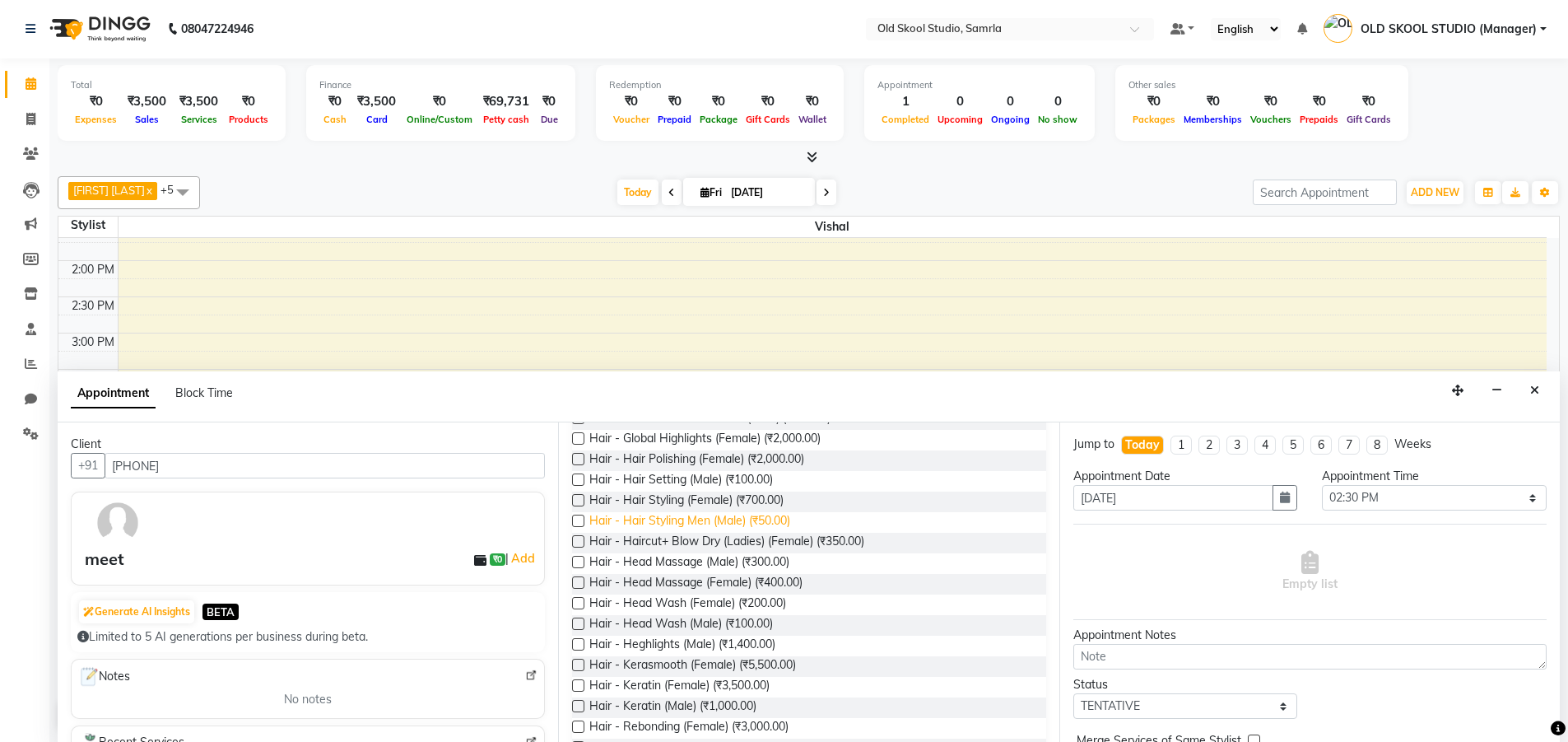 click on "Hair - Hair Styling Men (Male) (₹50.00)" at bounding box center [690, 522] 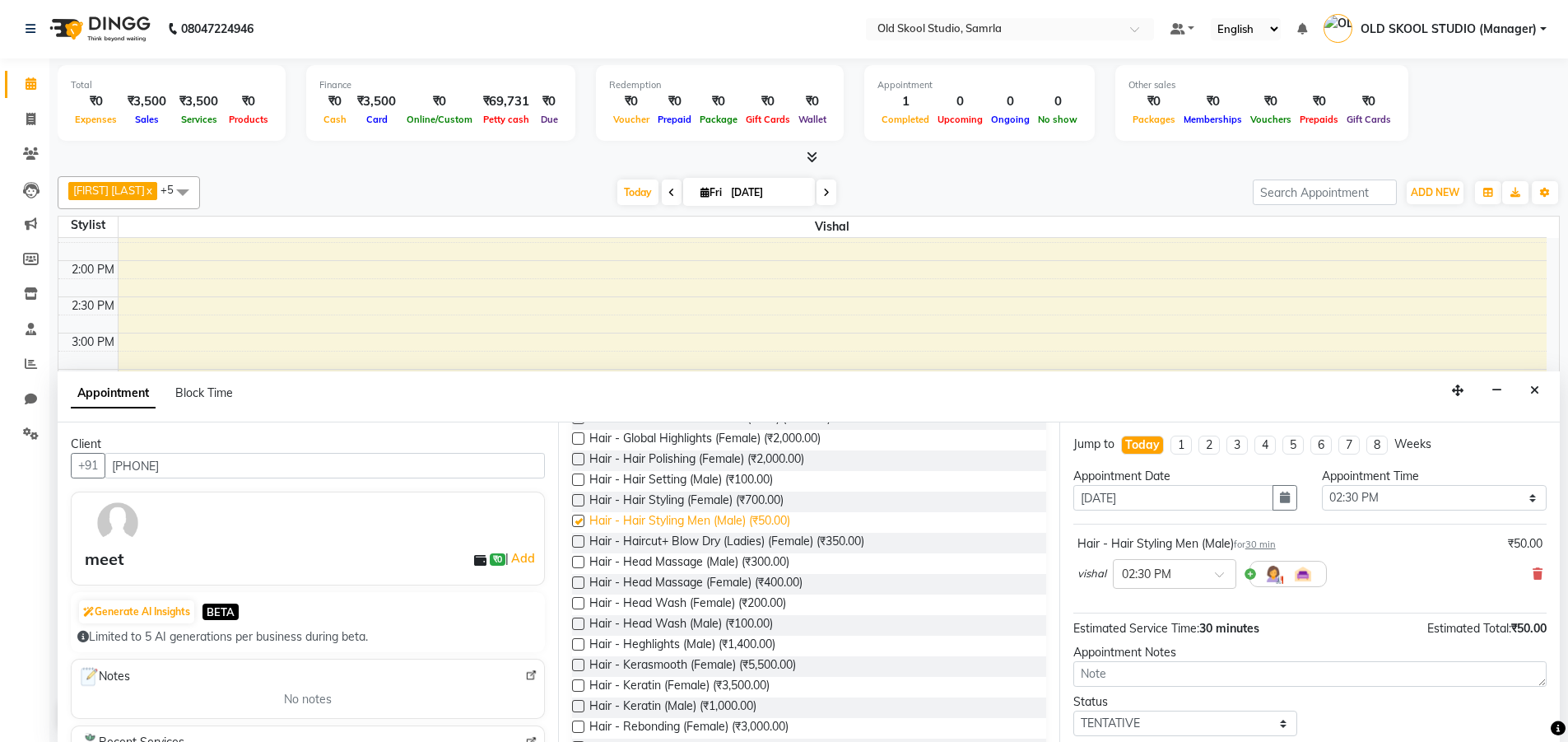 checkbox on "false" 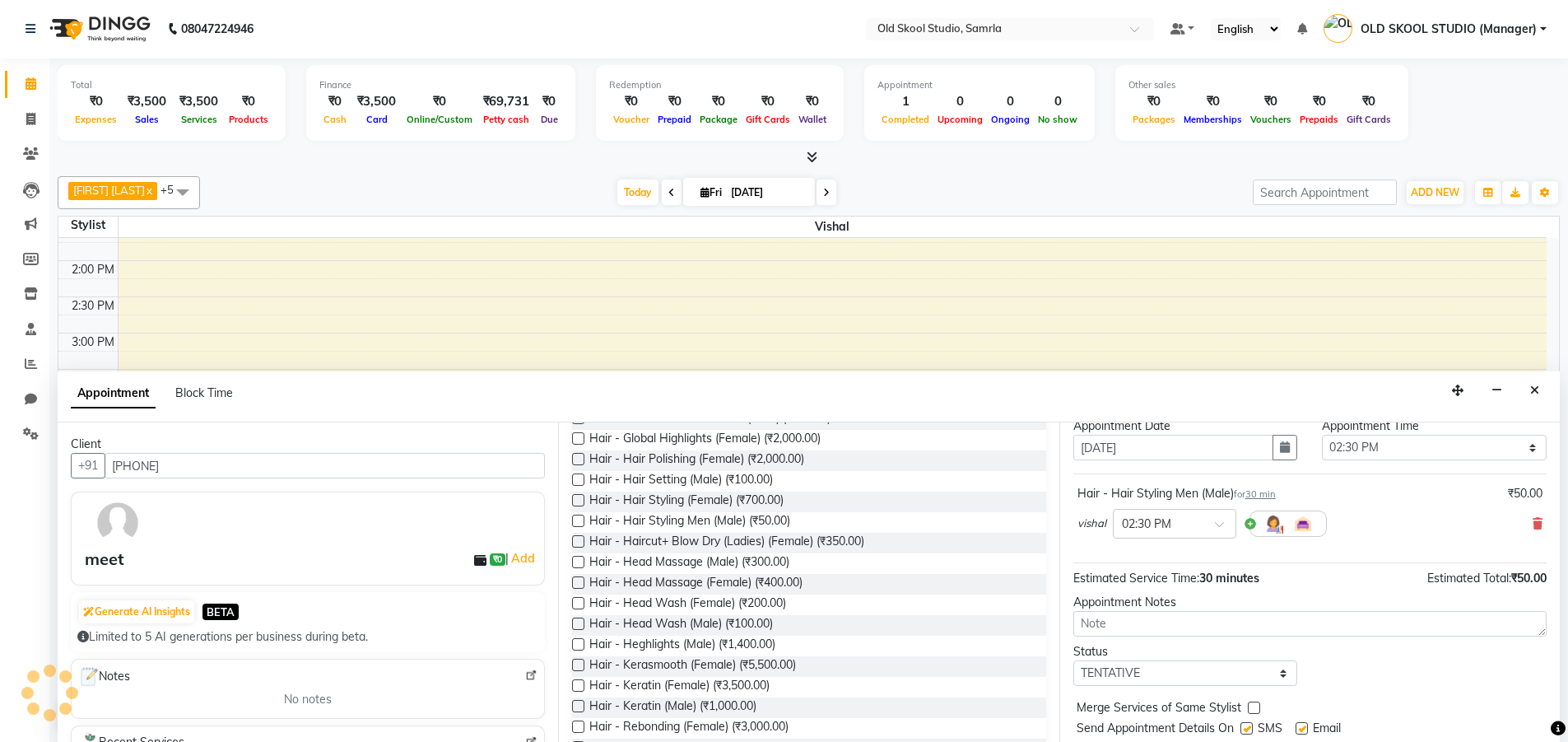 scroll, scrollTop: 98, scrollLeft: 0, axis: vertical 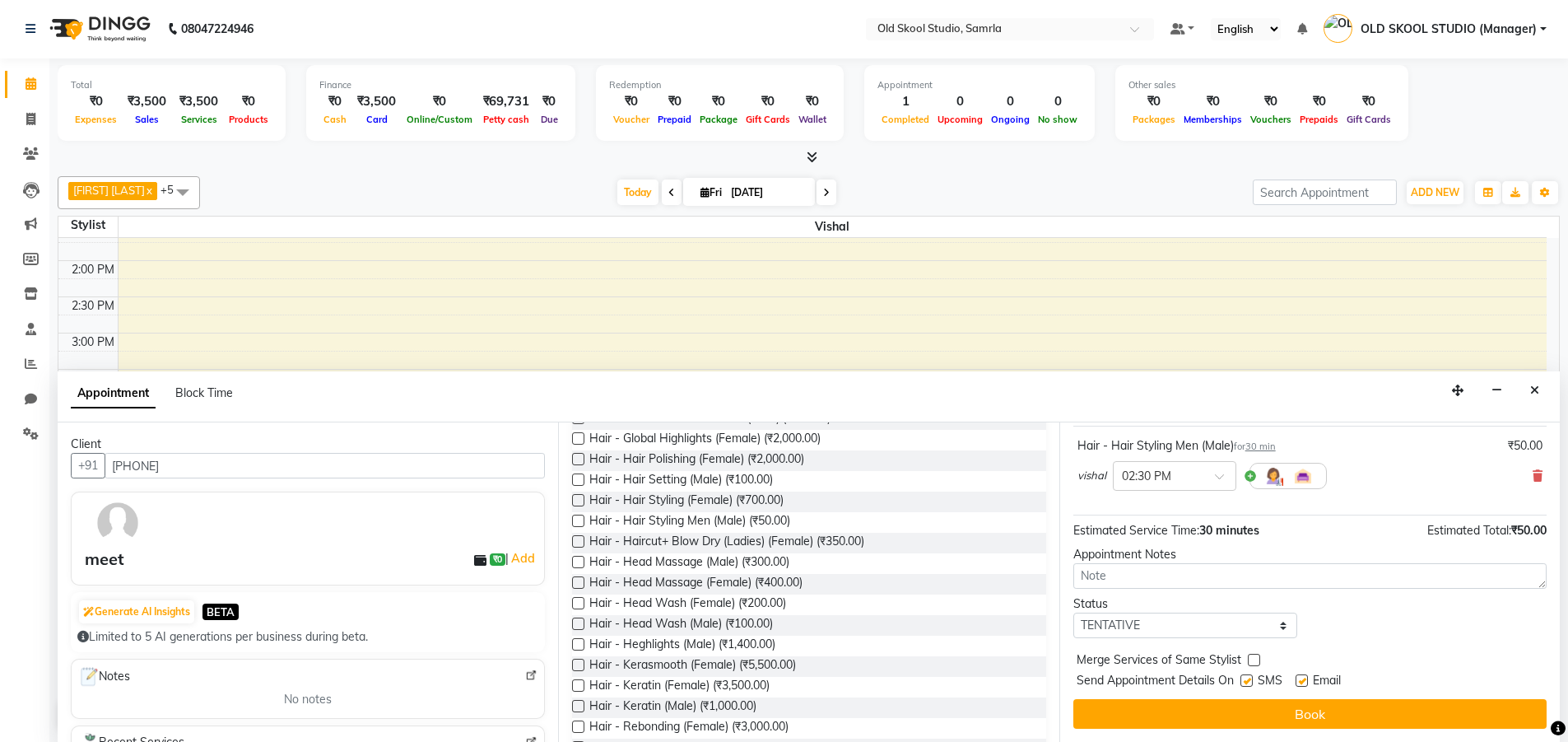 click on "Book" at bounding box center (1310, 714) 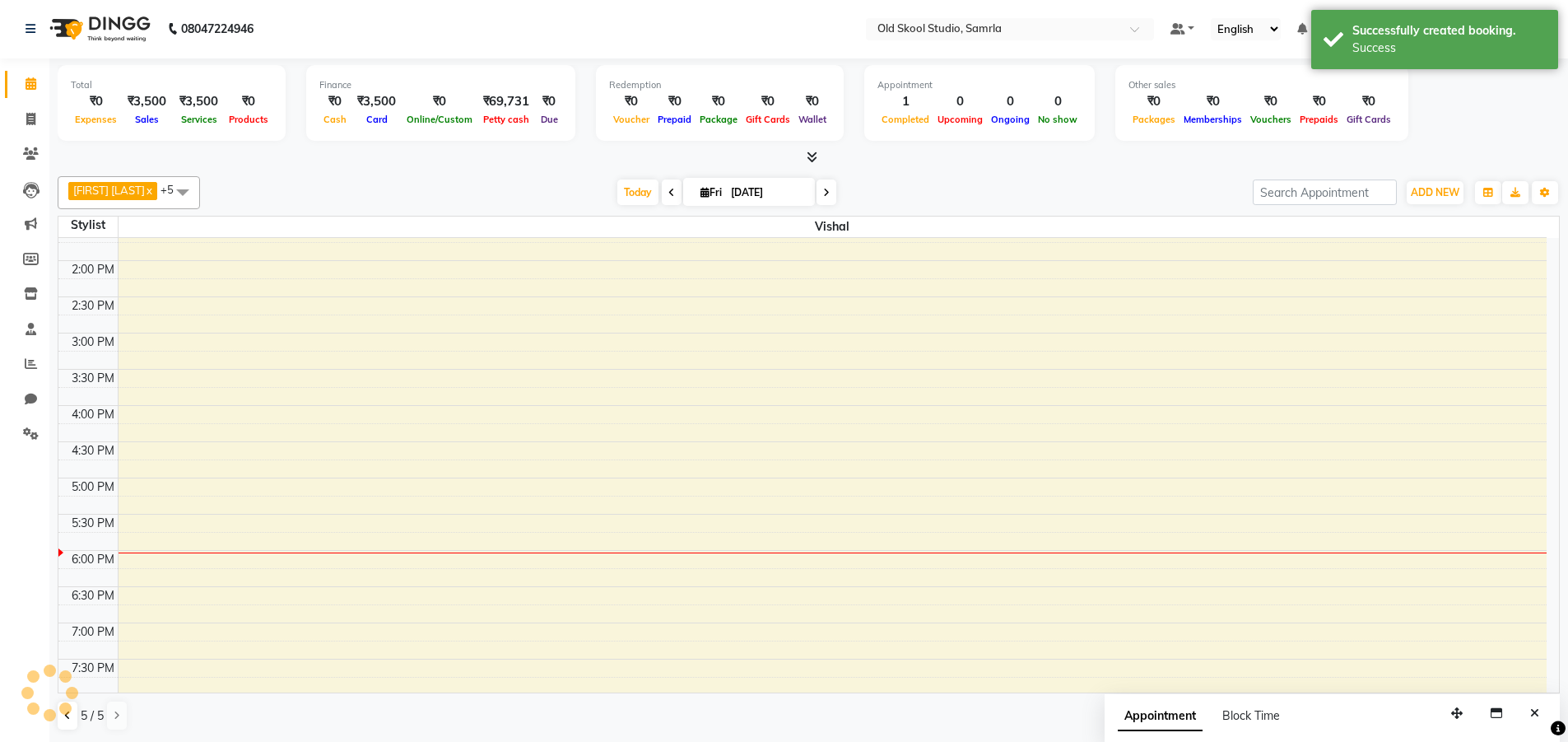 scroll, scrollTop: 0, scrollLeft: 0, axis: both 